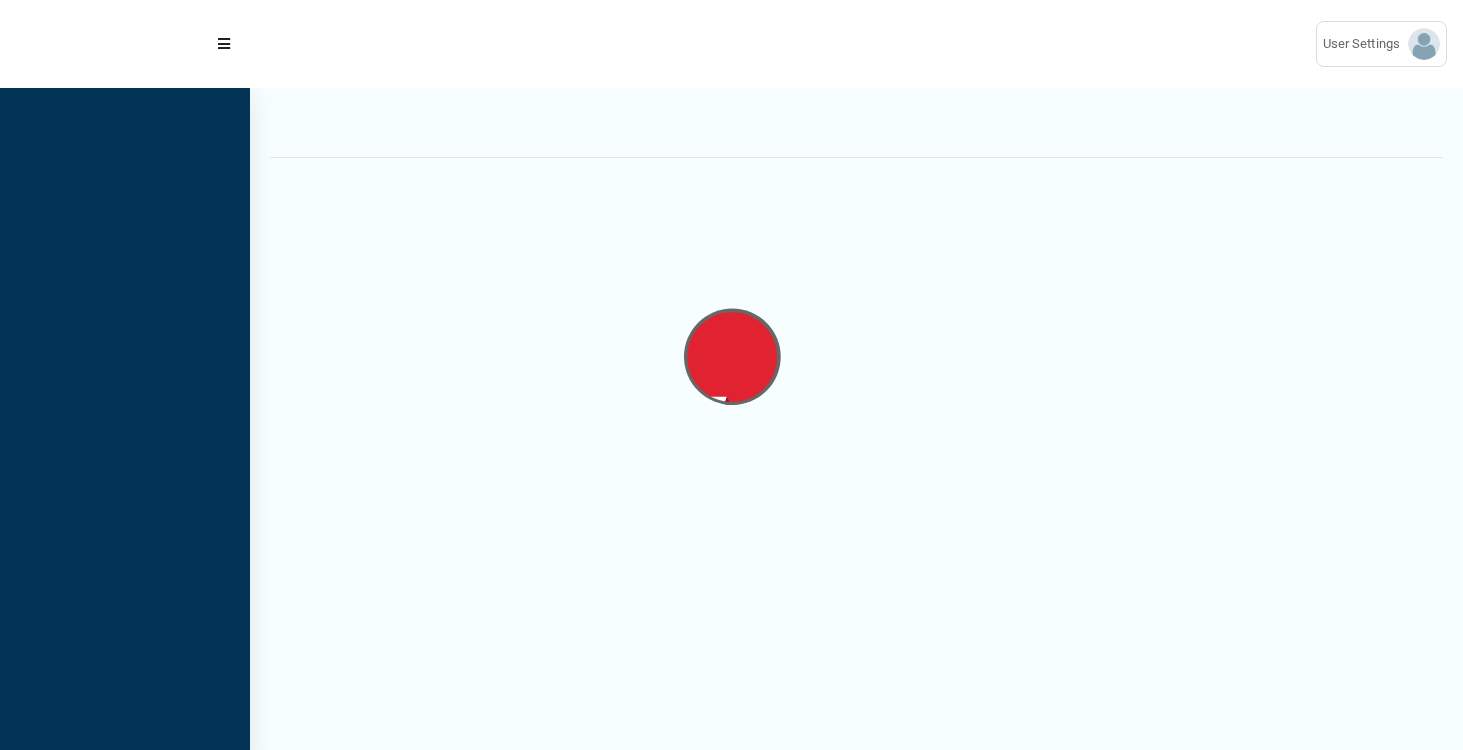 scroll, scrollTop: 0, scrollLeft: 0, axis: both 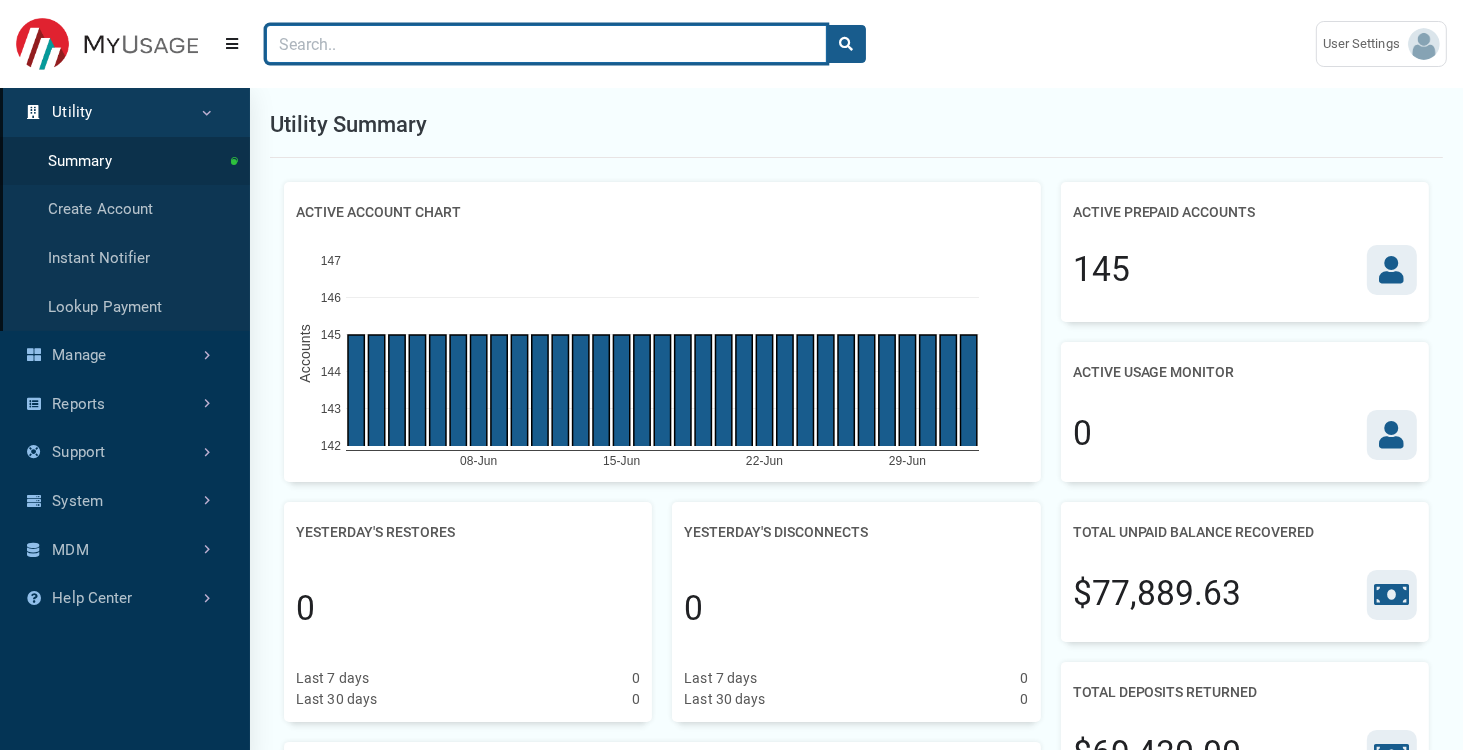 click at bounding box center [546, 44] 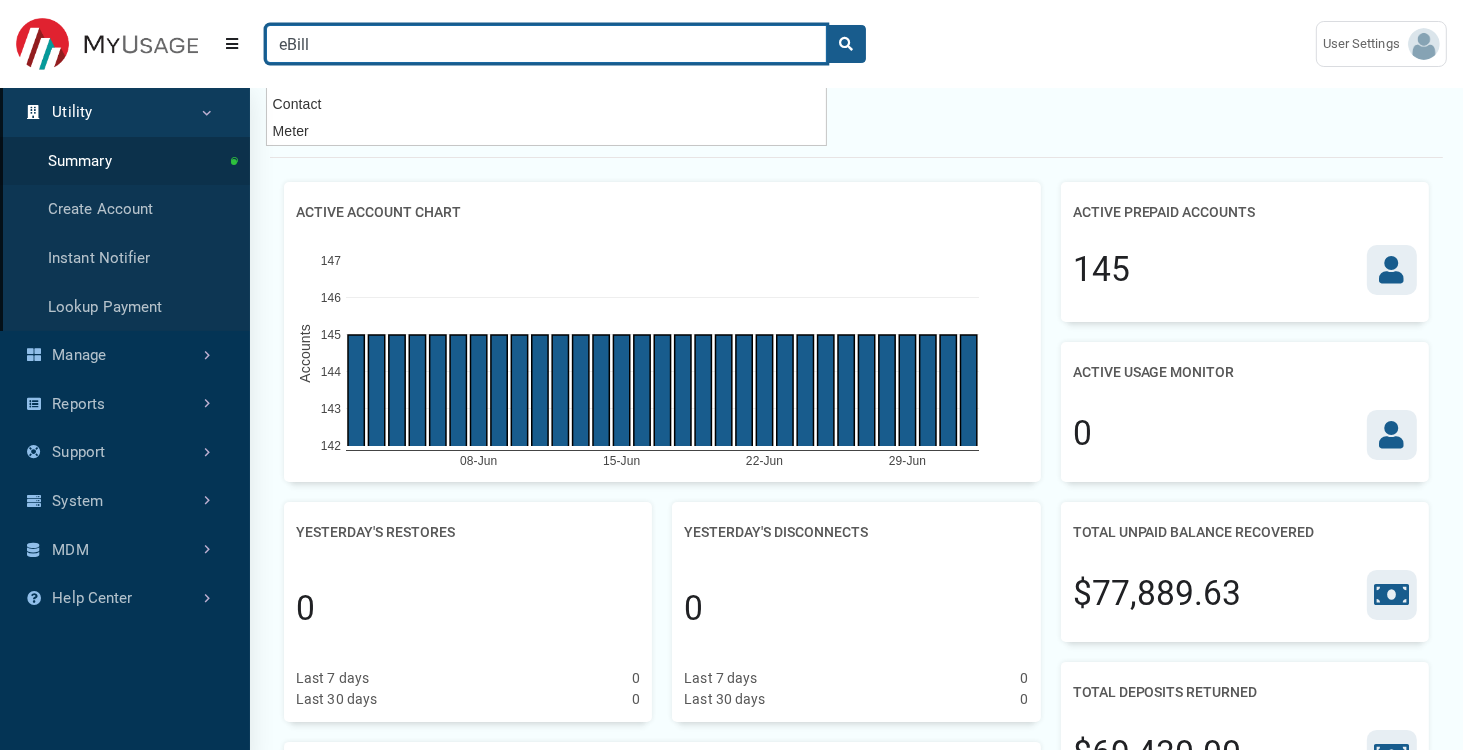 type on "eBill" 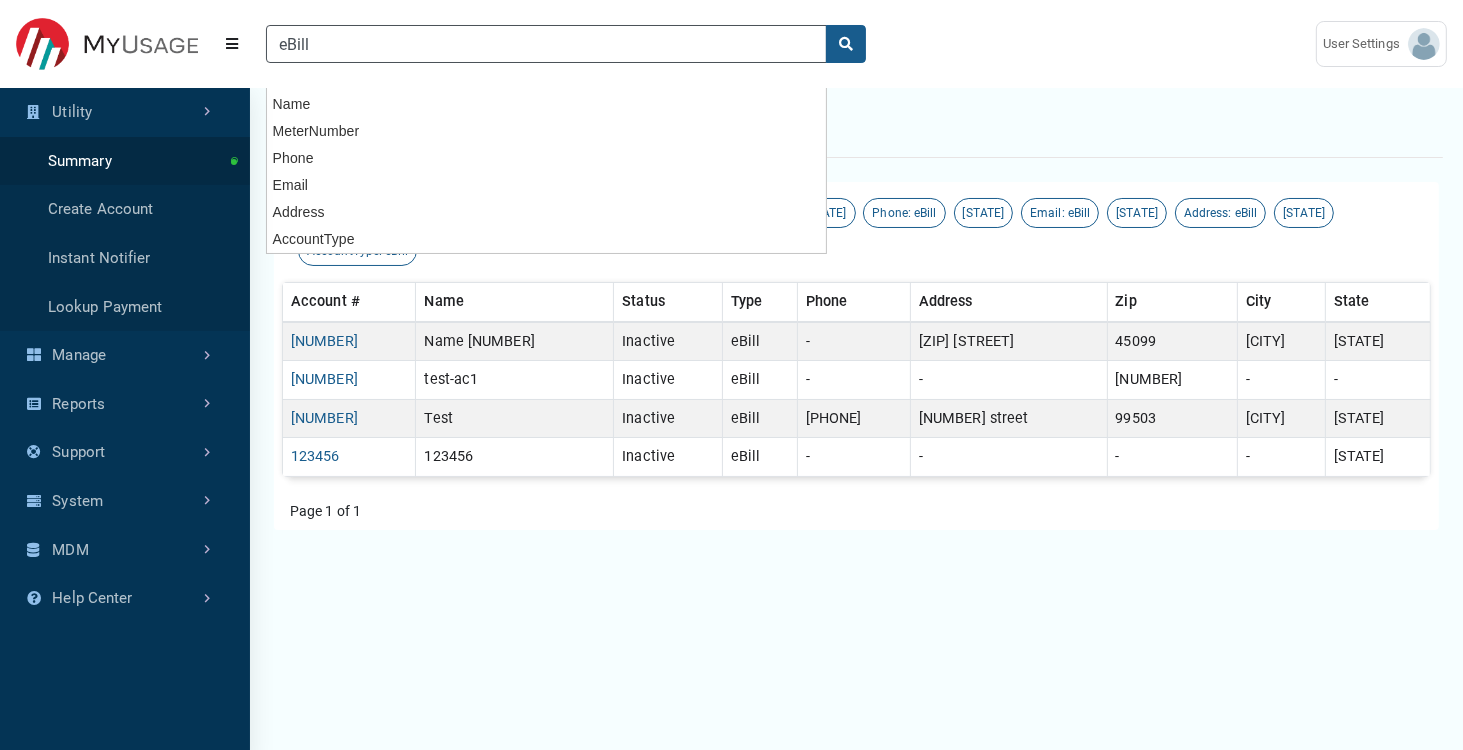 click on "AccountNumber:
eBill
OR
Name:
eBill
OR
MeterNumber:
eBill
OR
Phone:
eBill
OR
Email:
eBill
OR" at bounding box center [856, 553] 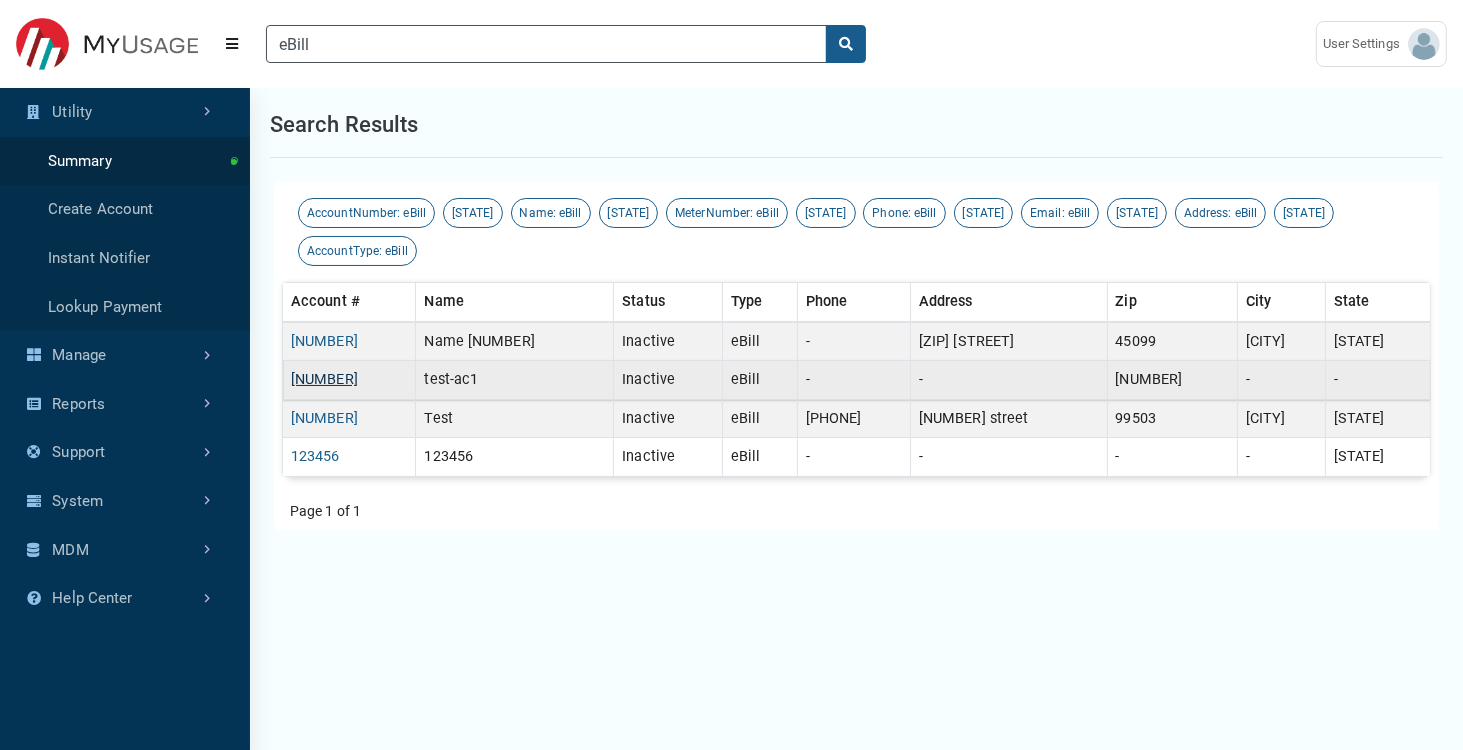 click on "[NUMBER]" at bounding box center (324, 379) 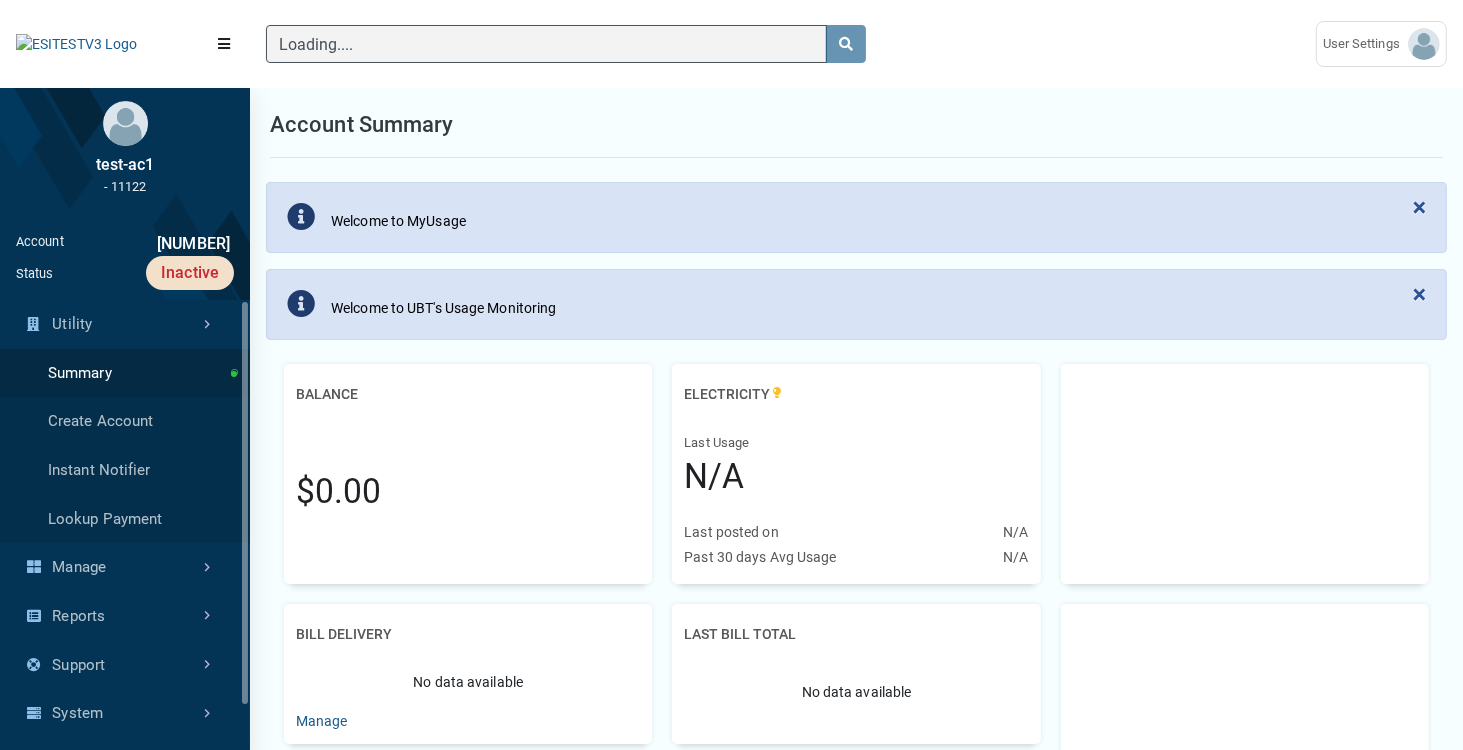 scroll, scrollTop: 466, scrollLeft: 249, axis: both 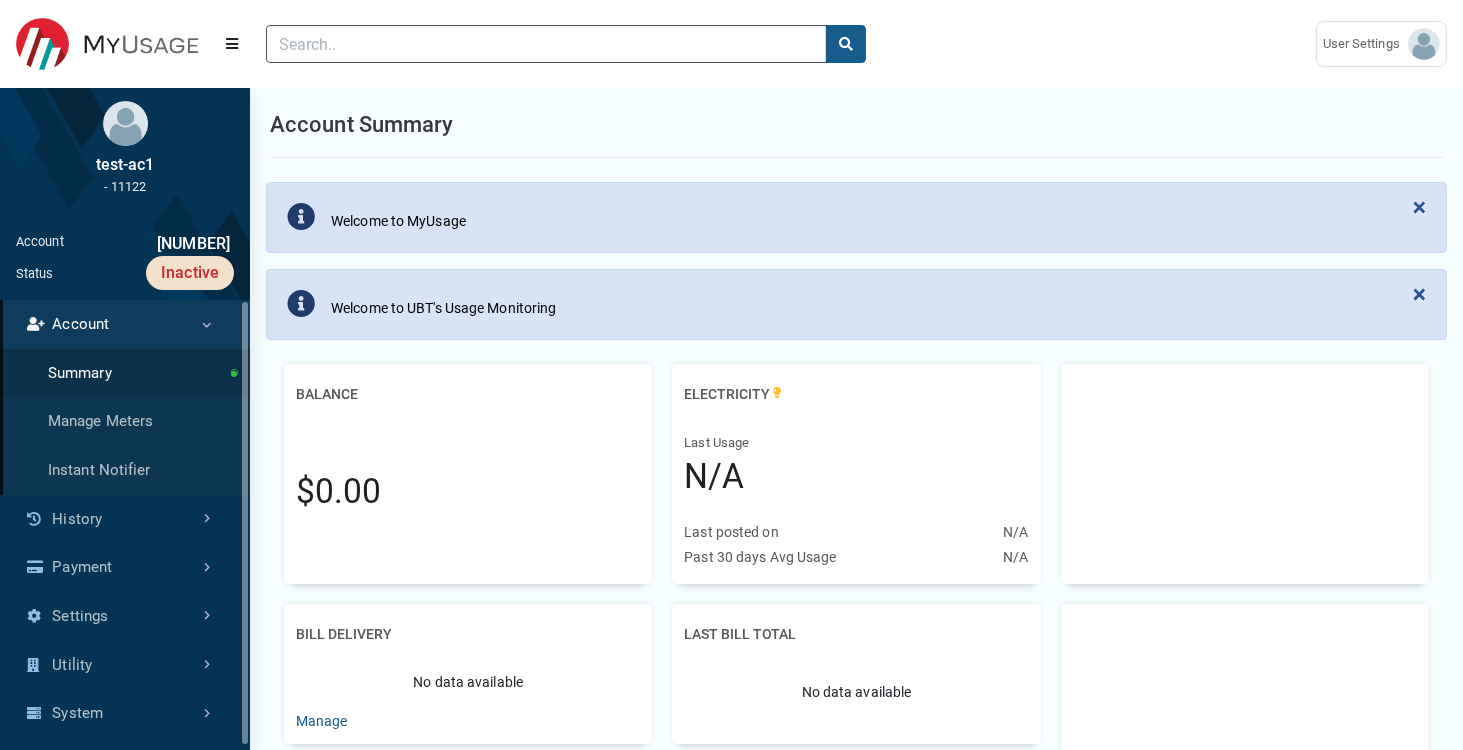 click on "Welcome to UBT's Usage Monitoring" at bounding box center [398, 221] 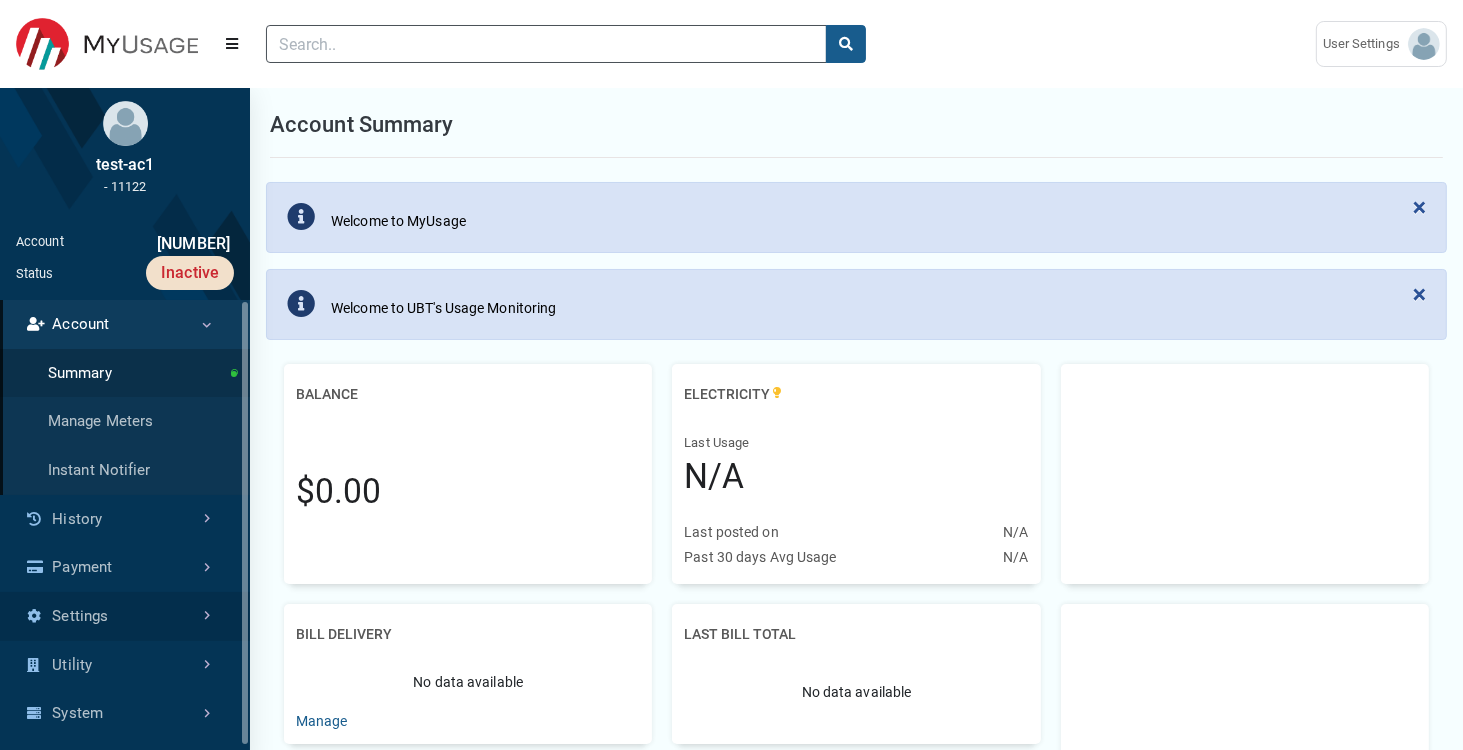 click on "Settings" at bounding box center [125, 616] 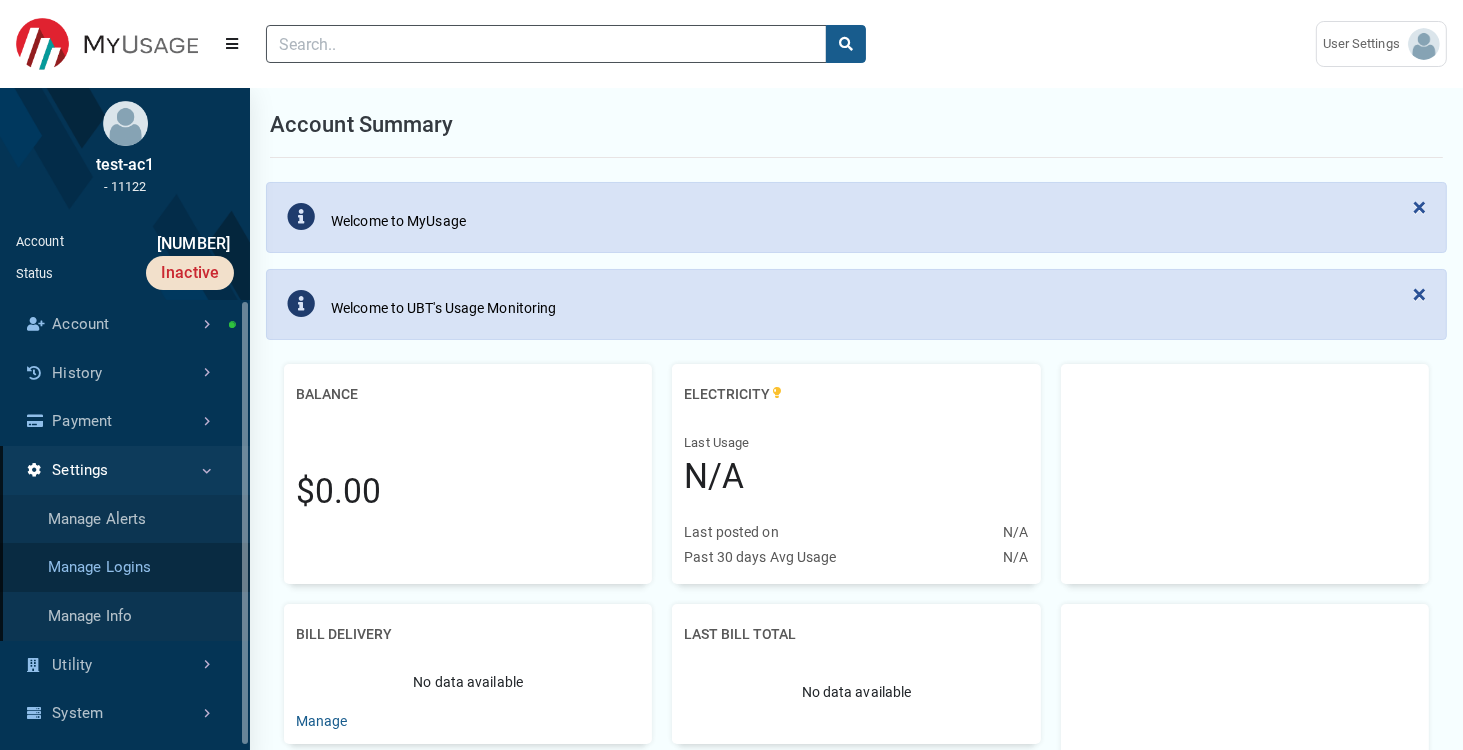 click on "Manage Logins" at bounding box center (125, 567) 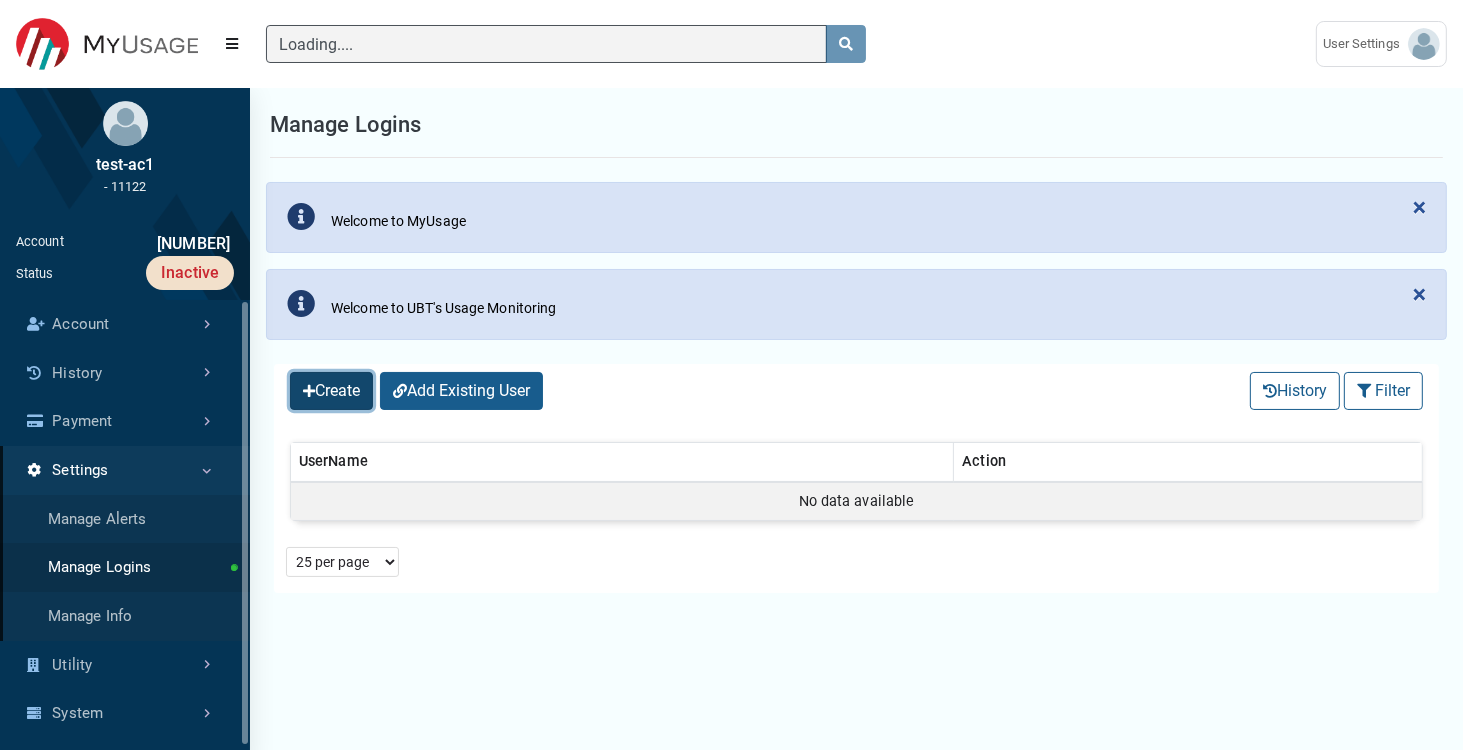click on "Create" at bounding box center [331, 391] 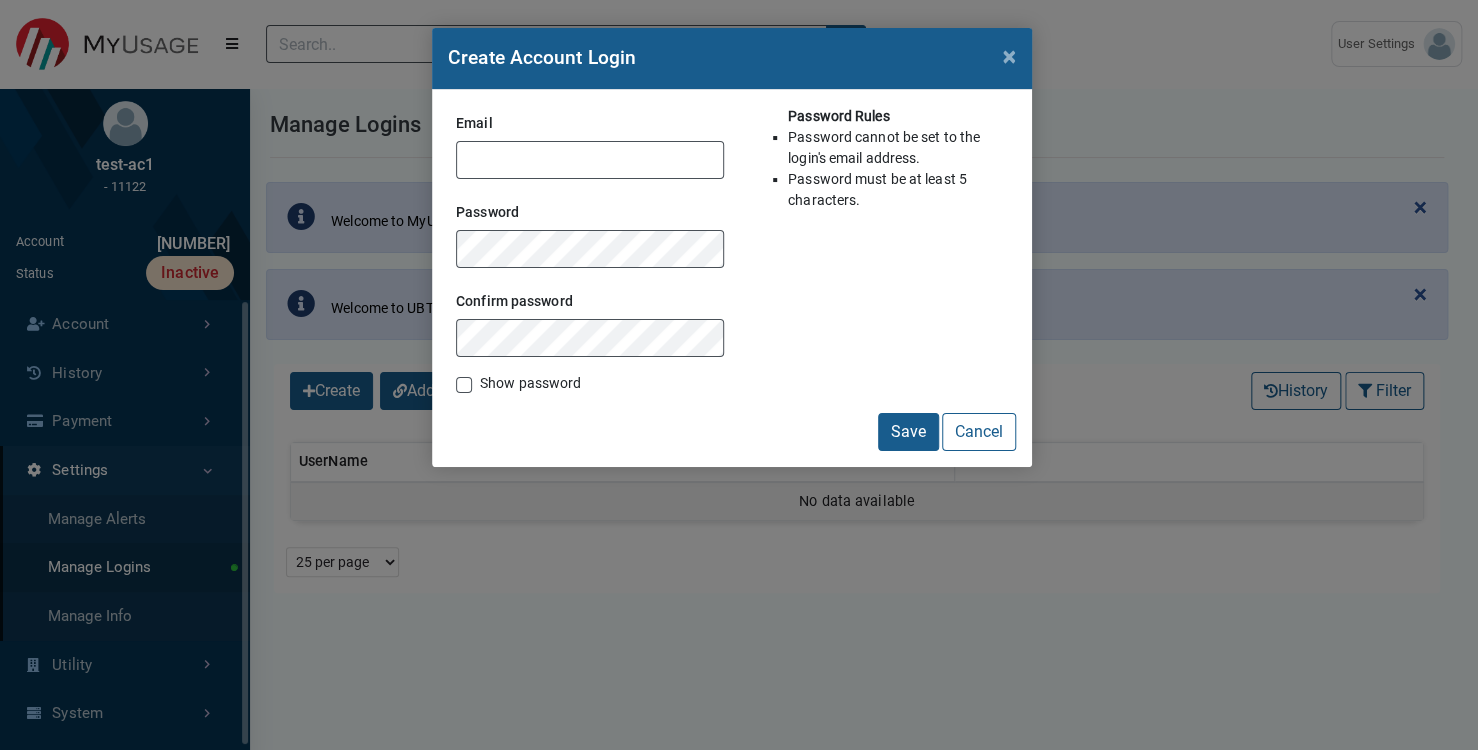 click on "Show password" at bounding box center (530, 383) 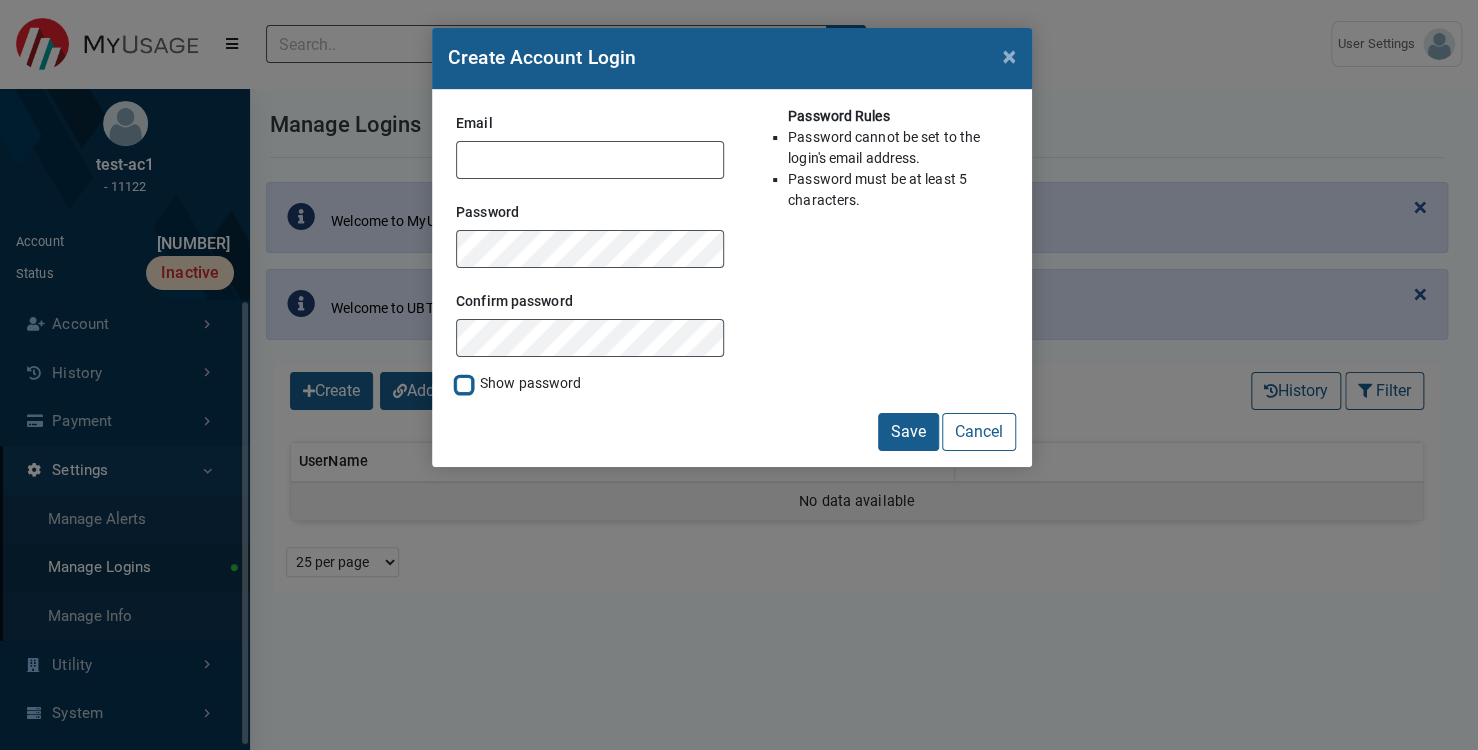 click on "Show password" at bounding box center (464, 383) 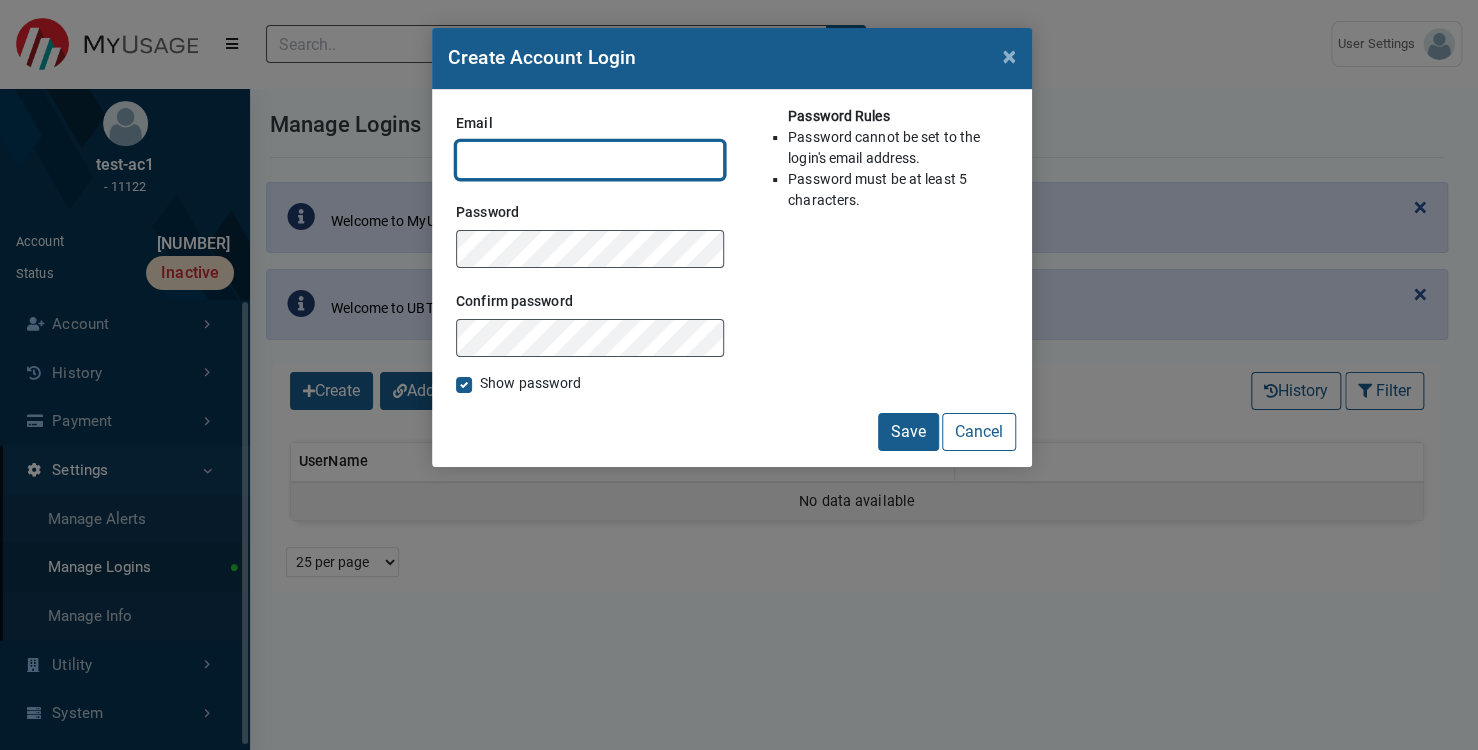 click on "Email" at bounding box center (590, 160) 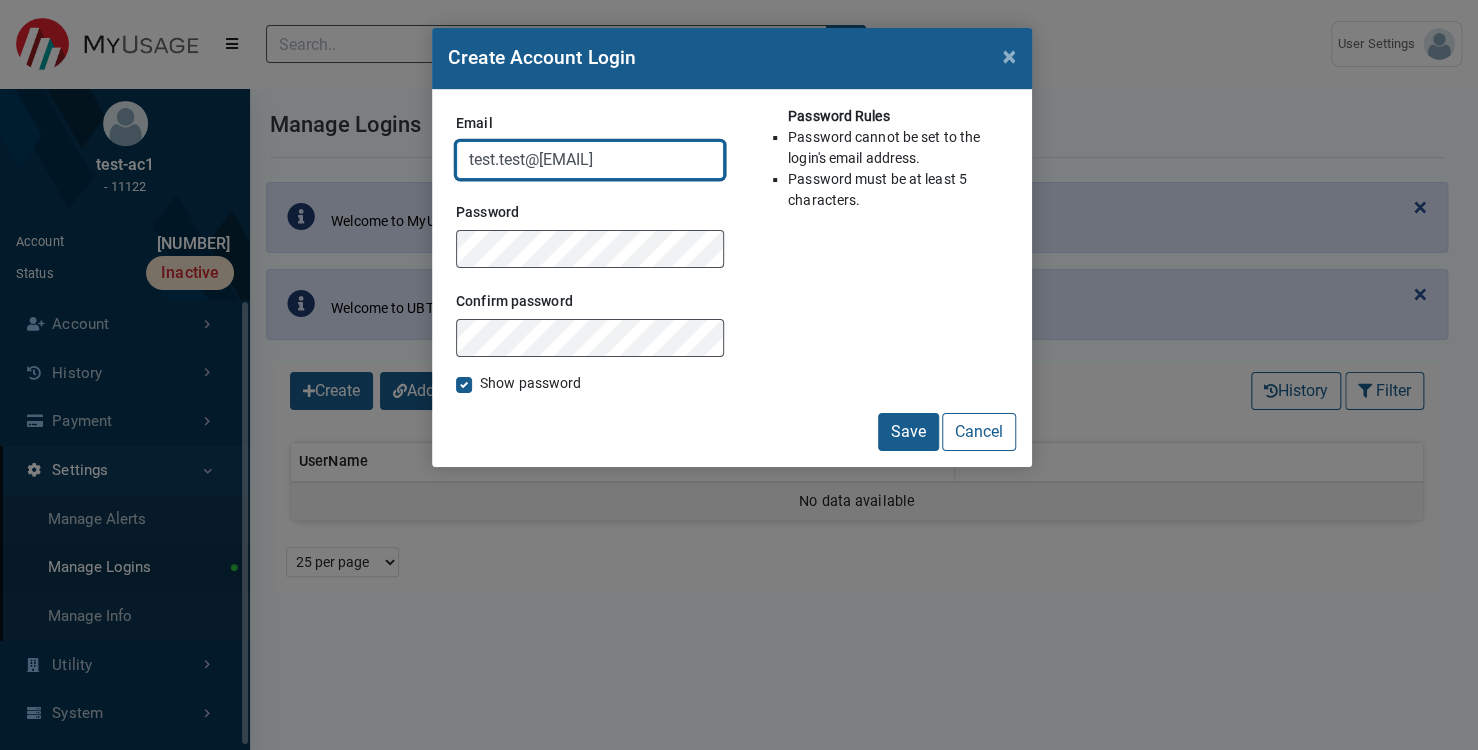 type on "test.test@[EMAIL]" 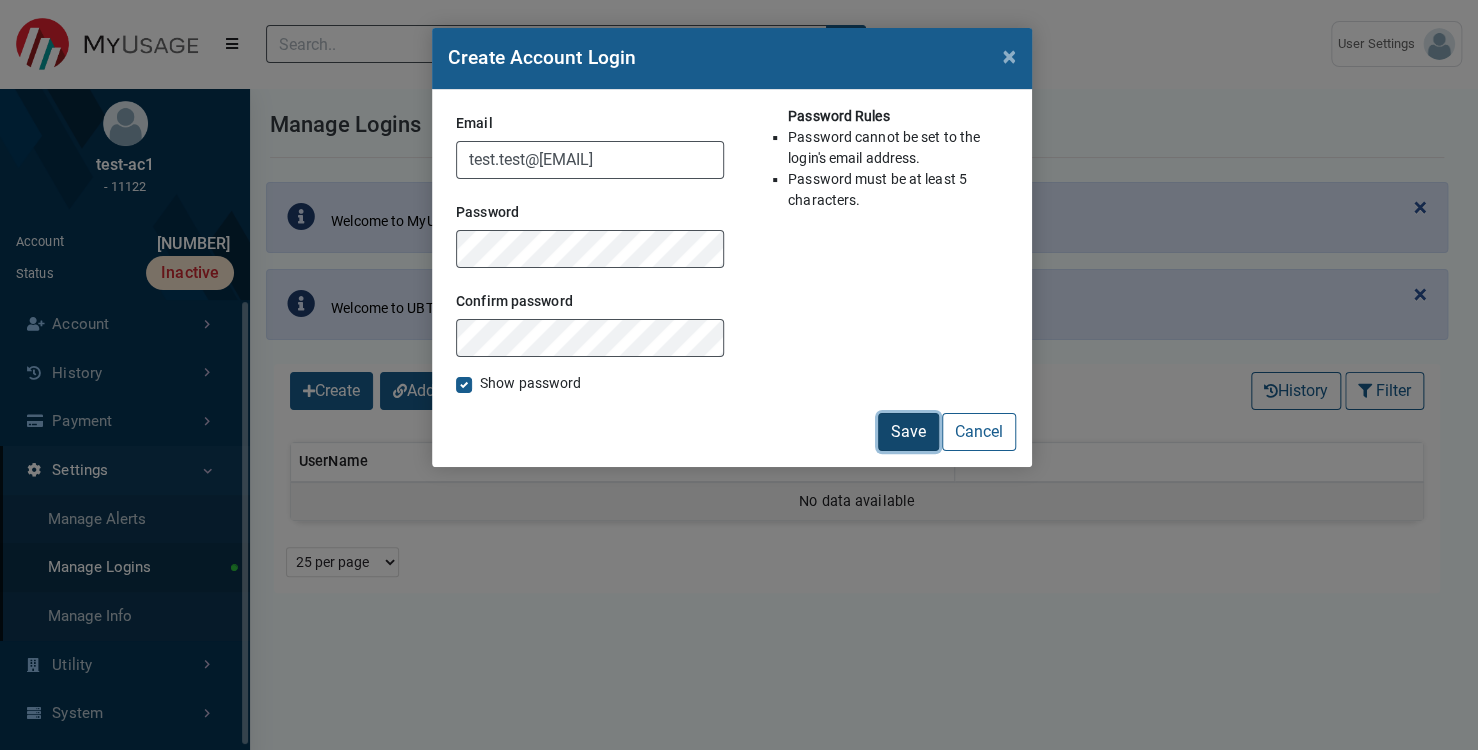 click on "Save" at bounding box center [908, 432] 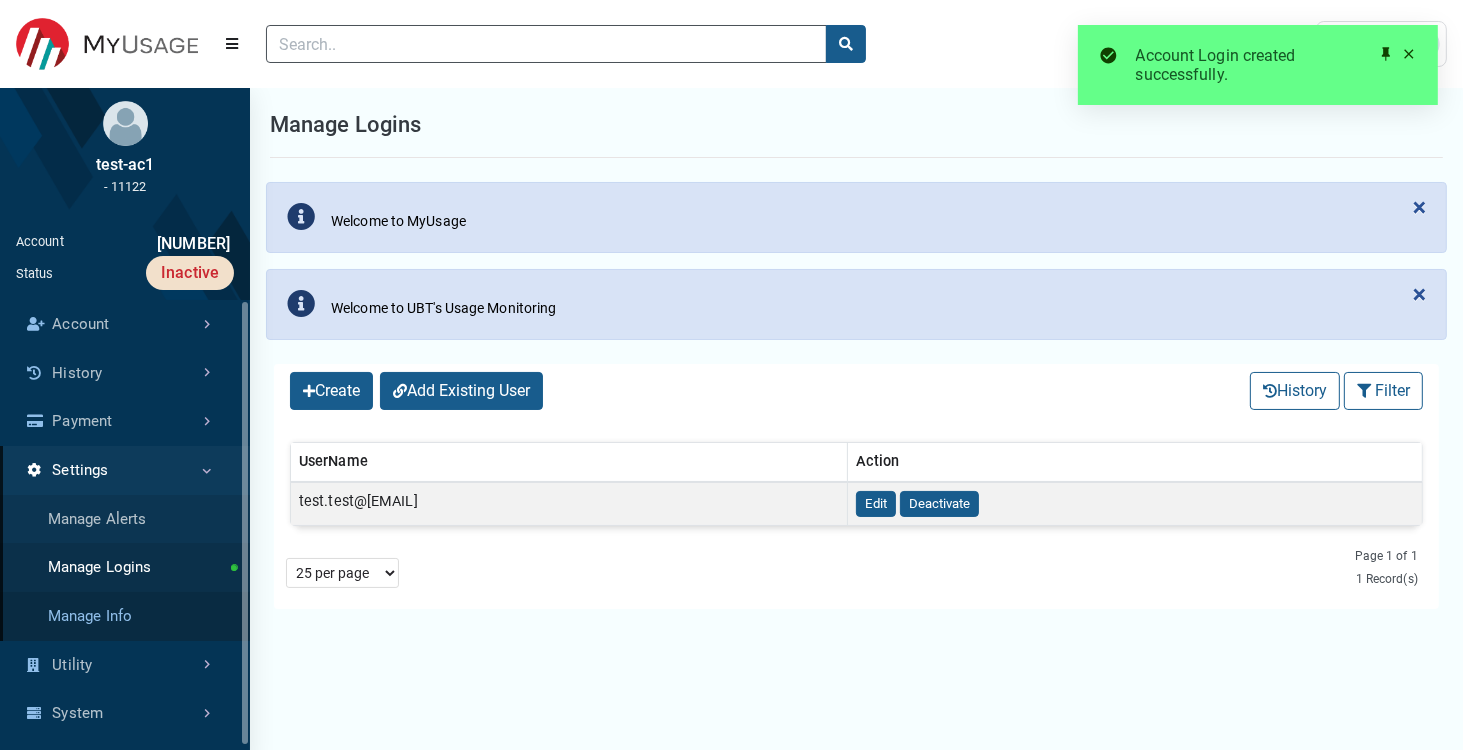 click on "Manage Info" at bounding box center [125, 616] 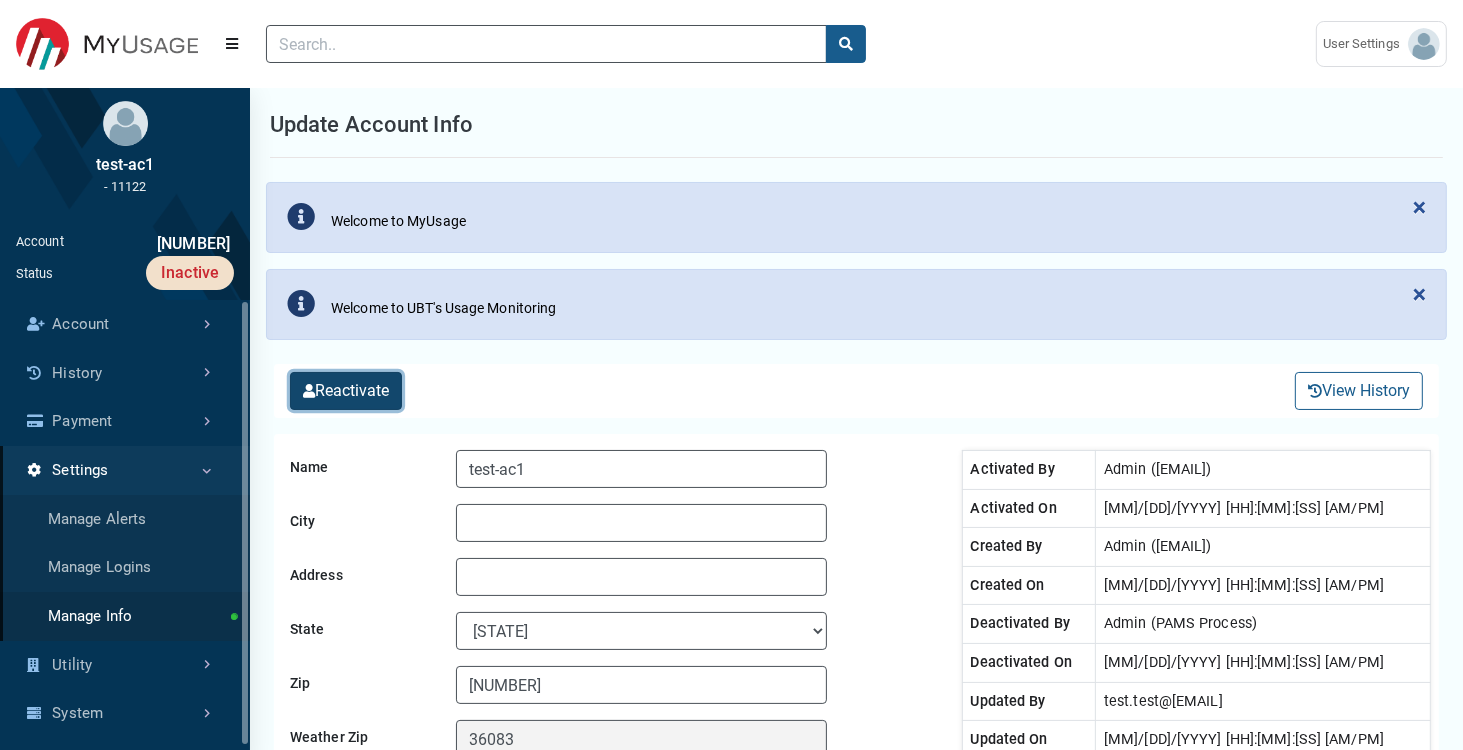 click on "Reactivate" at bounding box center [346, 391] 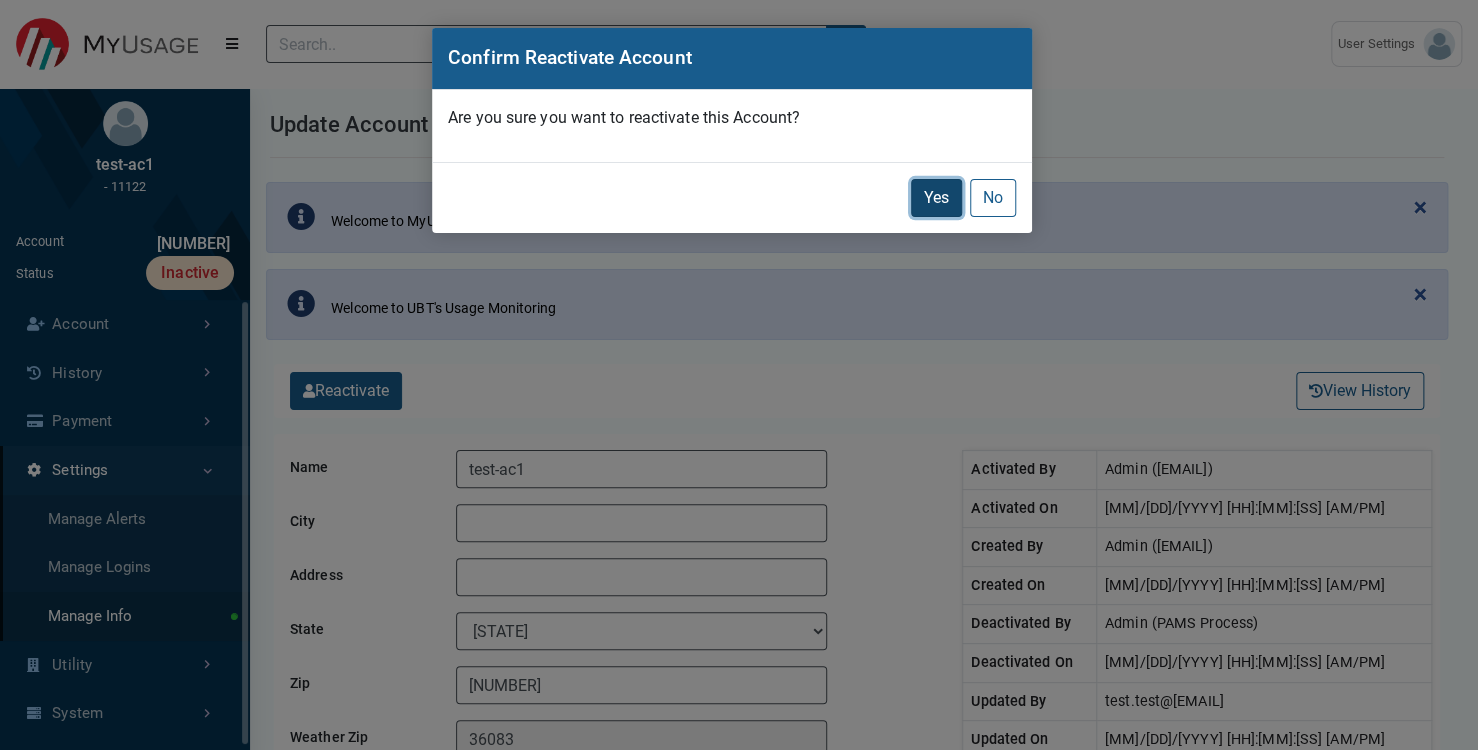 click on "Yes" at bounding box center (936, 198) 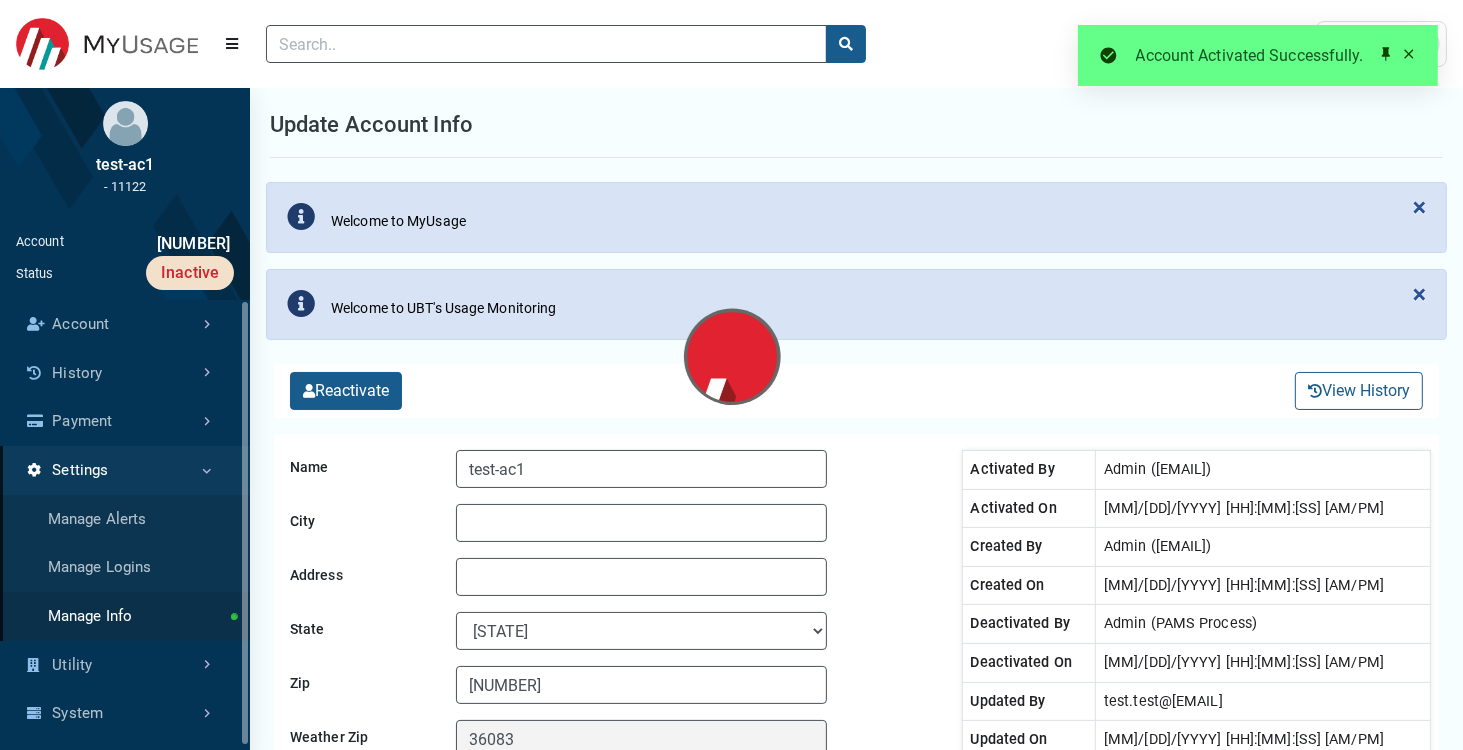 click at bounding box center [1409, 54] 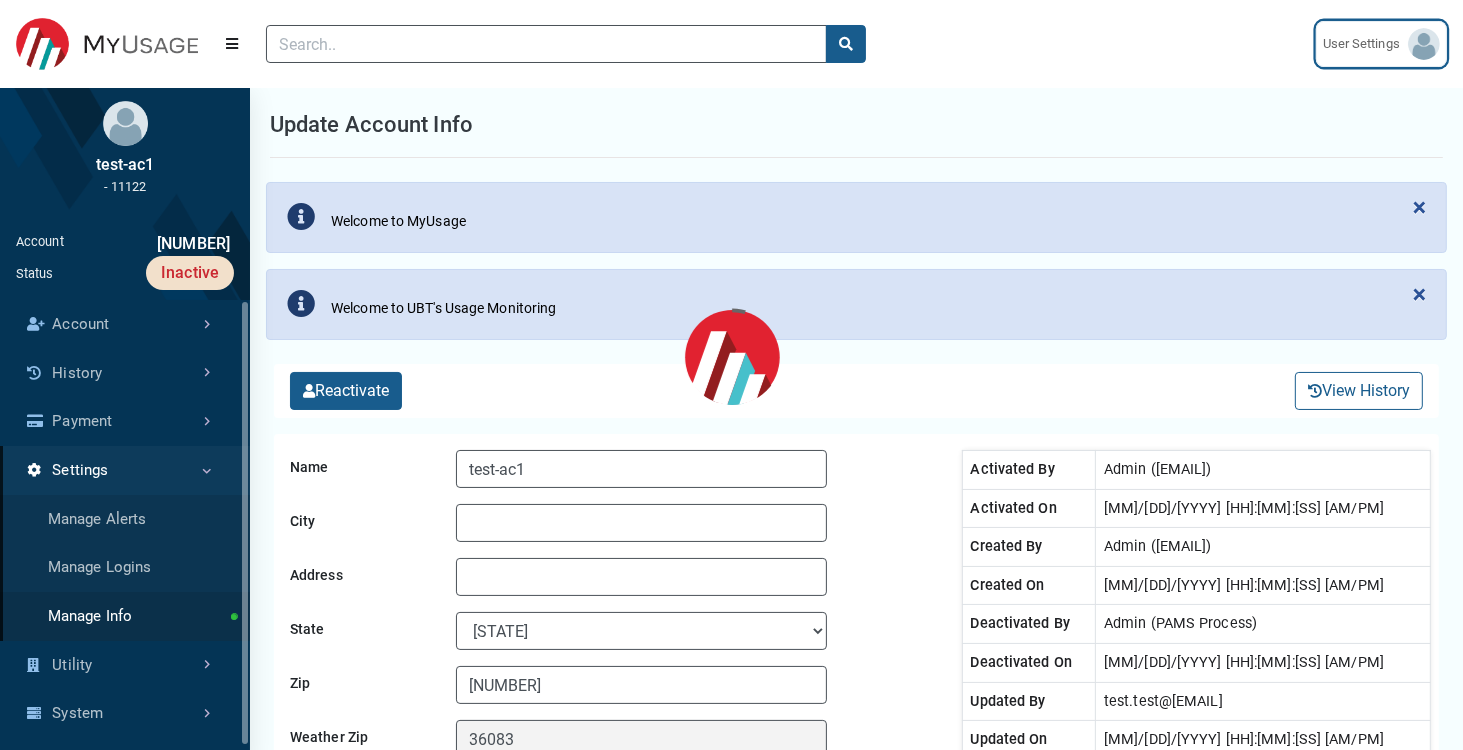 click on "User Settings" at bounding box center (1381, 44) 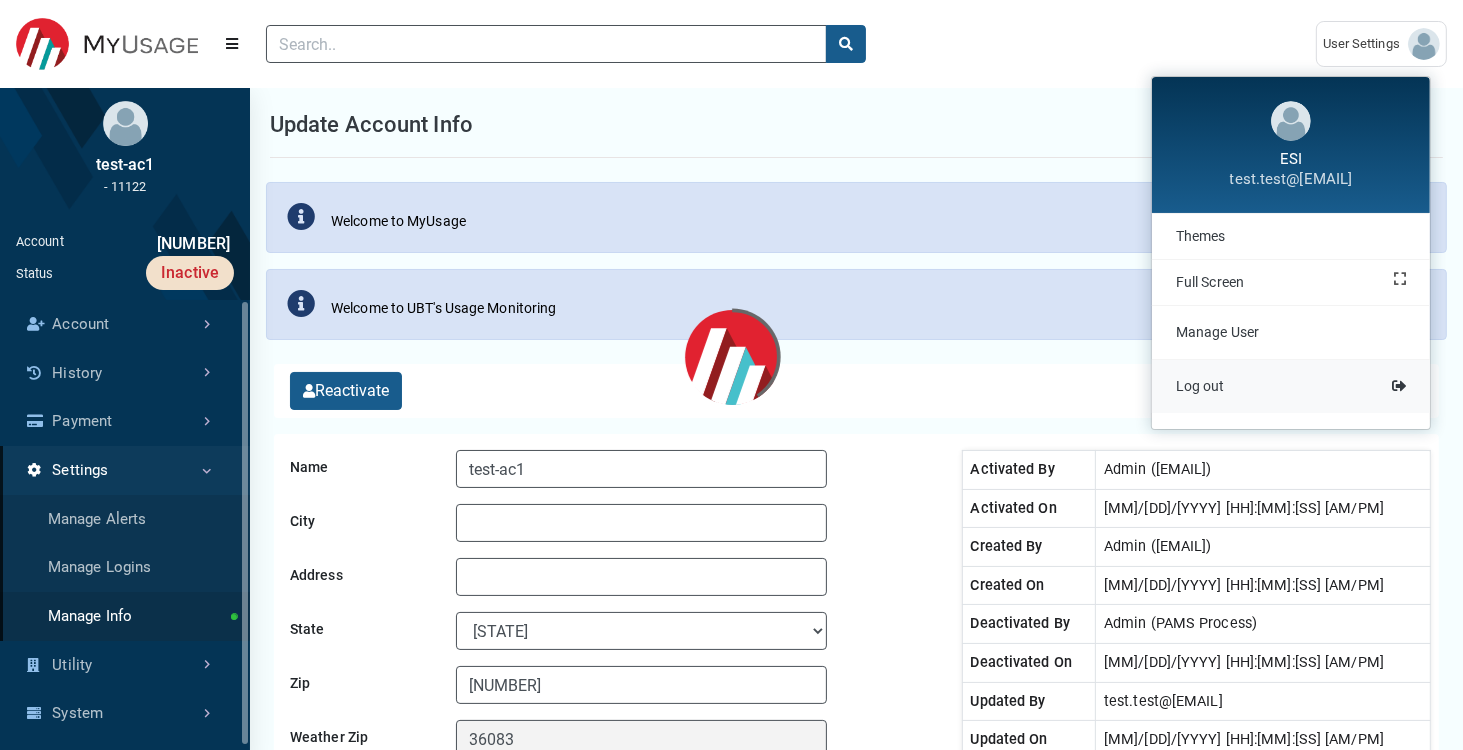 click on "Log out" at bounding box center (1291, 386) 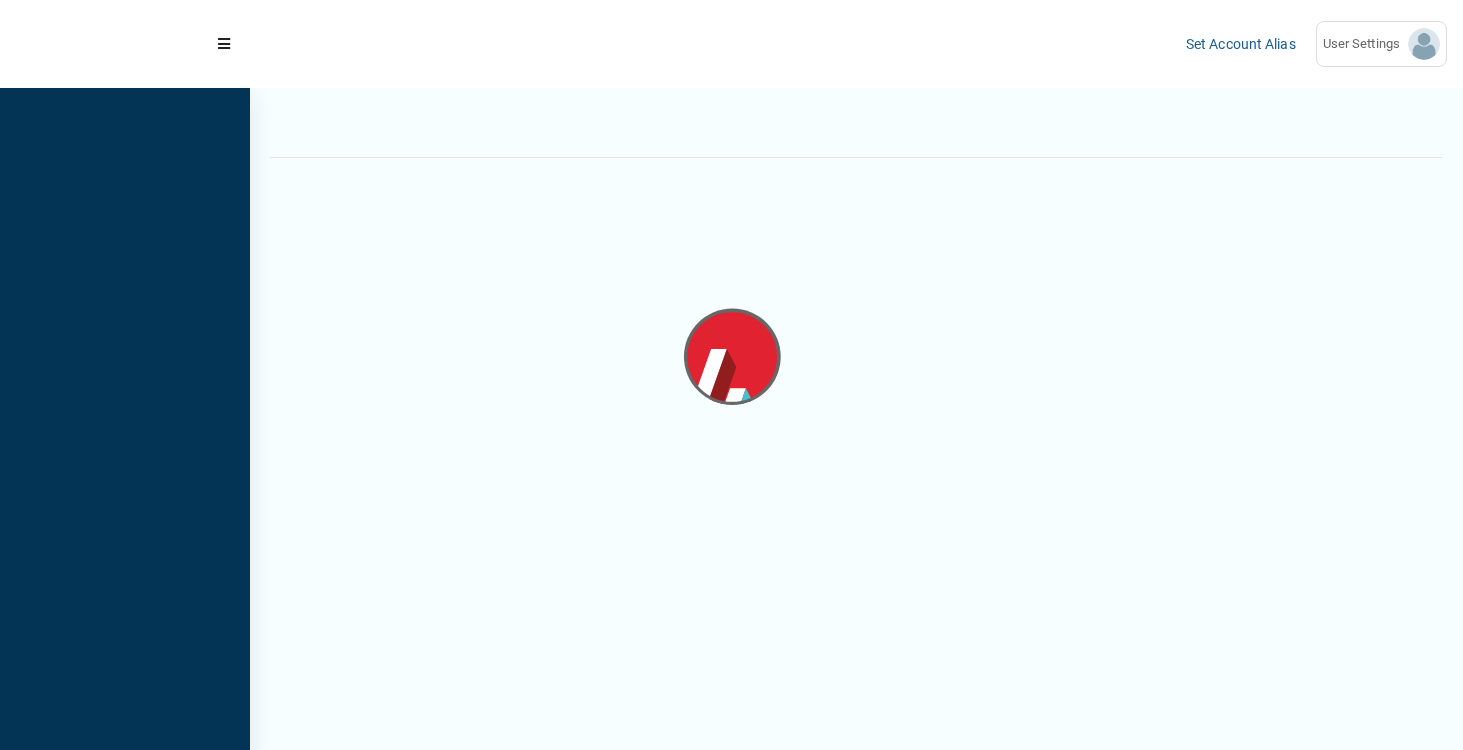 scroll, scrollTop: 0, scrollLeft: 0, axis: both 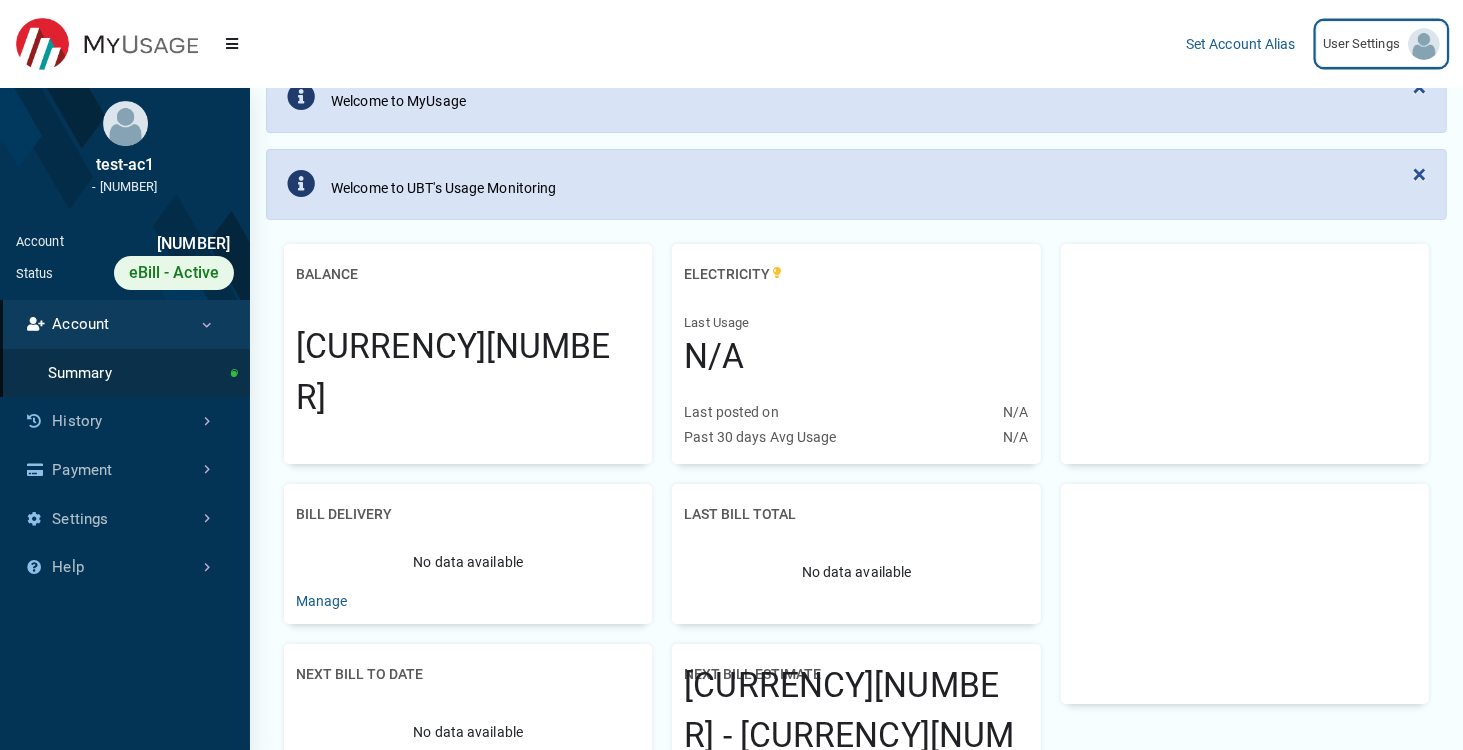 click at bounding box center (1424, 44) 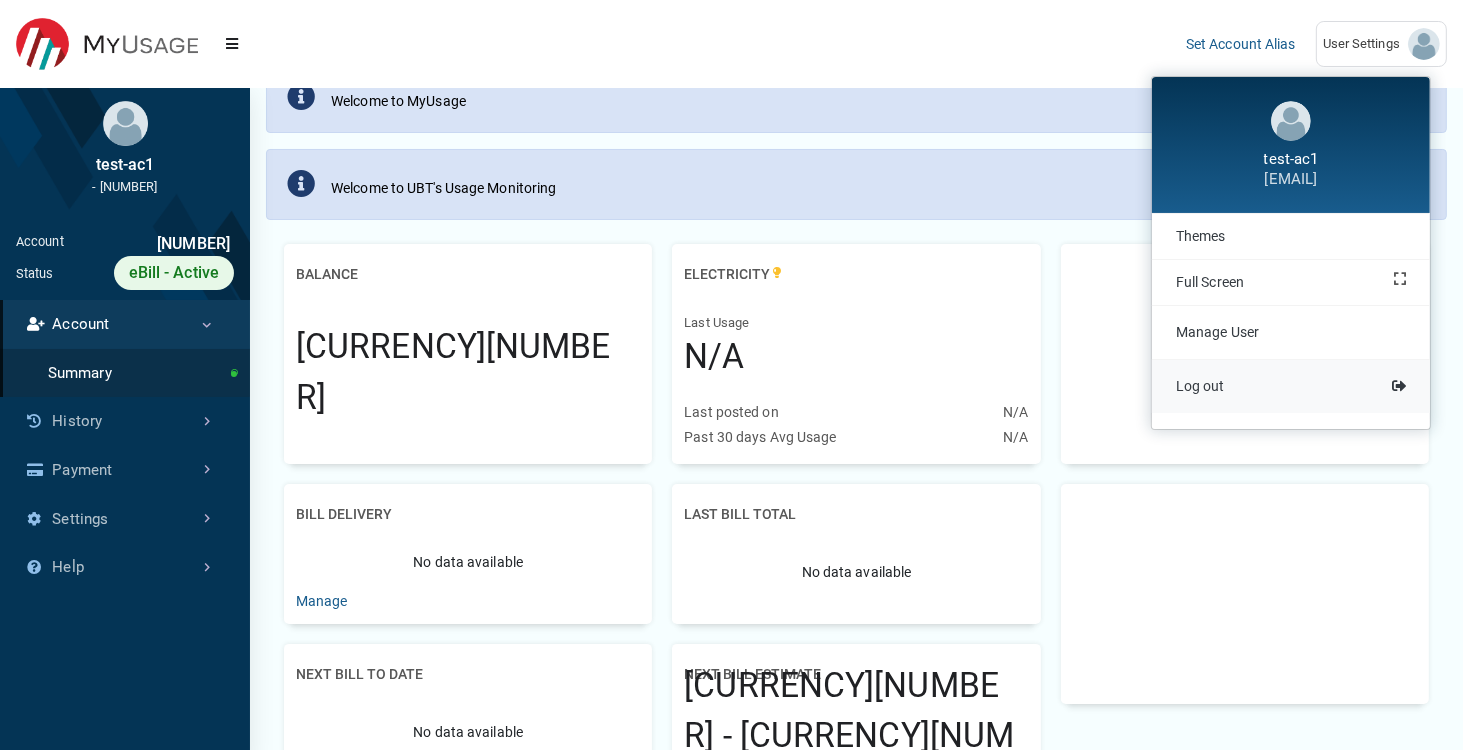 click on "Log out" at bounding box center [1291, 386] 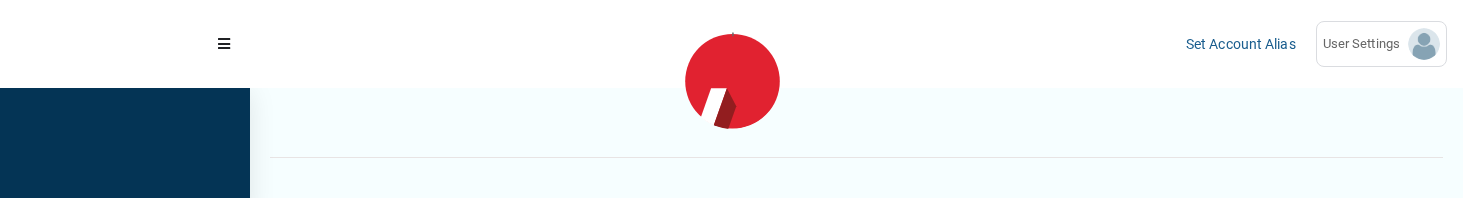 scroll, scrollTop: 0, scrollLeft: 0, axis: both 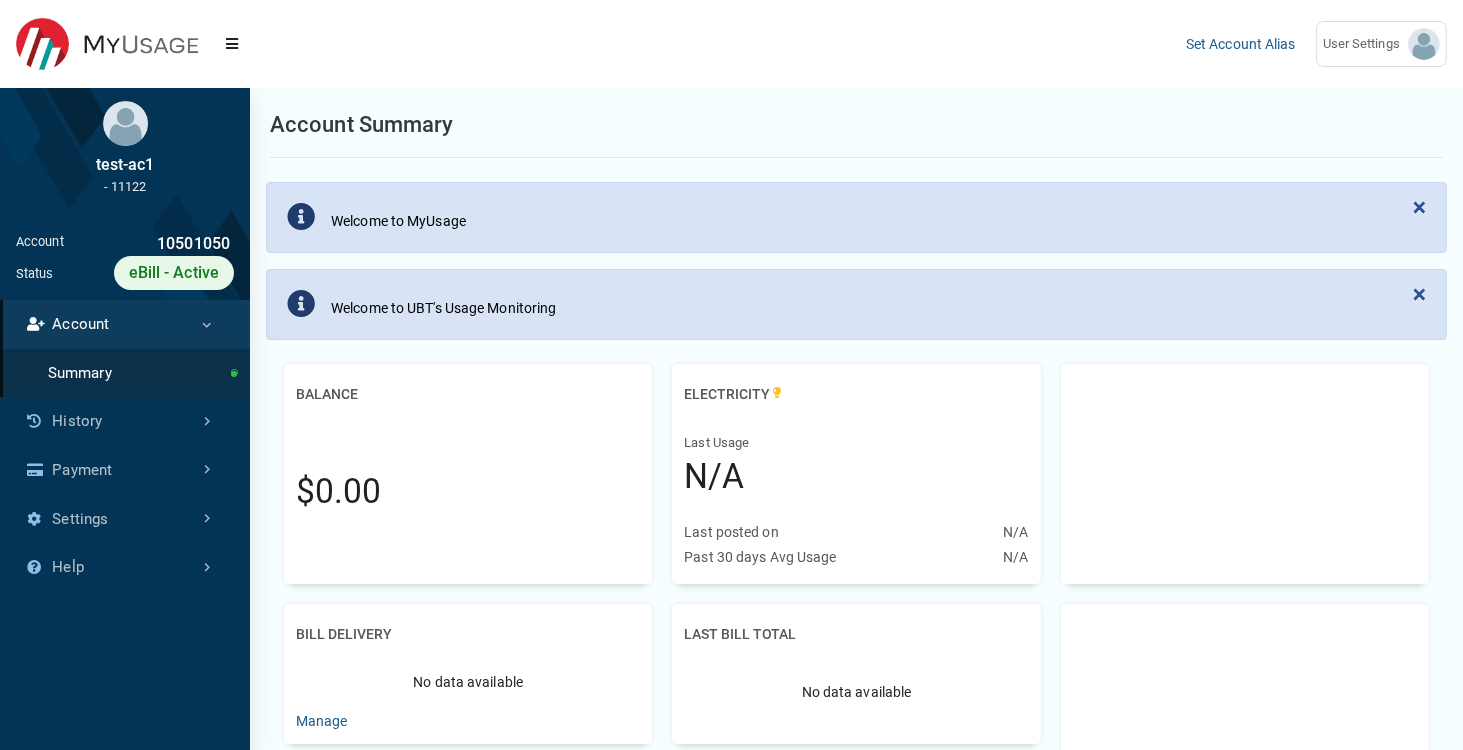click on "[NUMBER]" at bounding box center (149, 244) 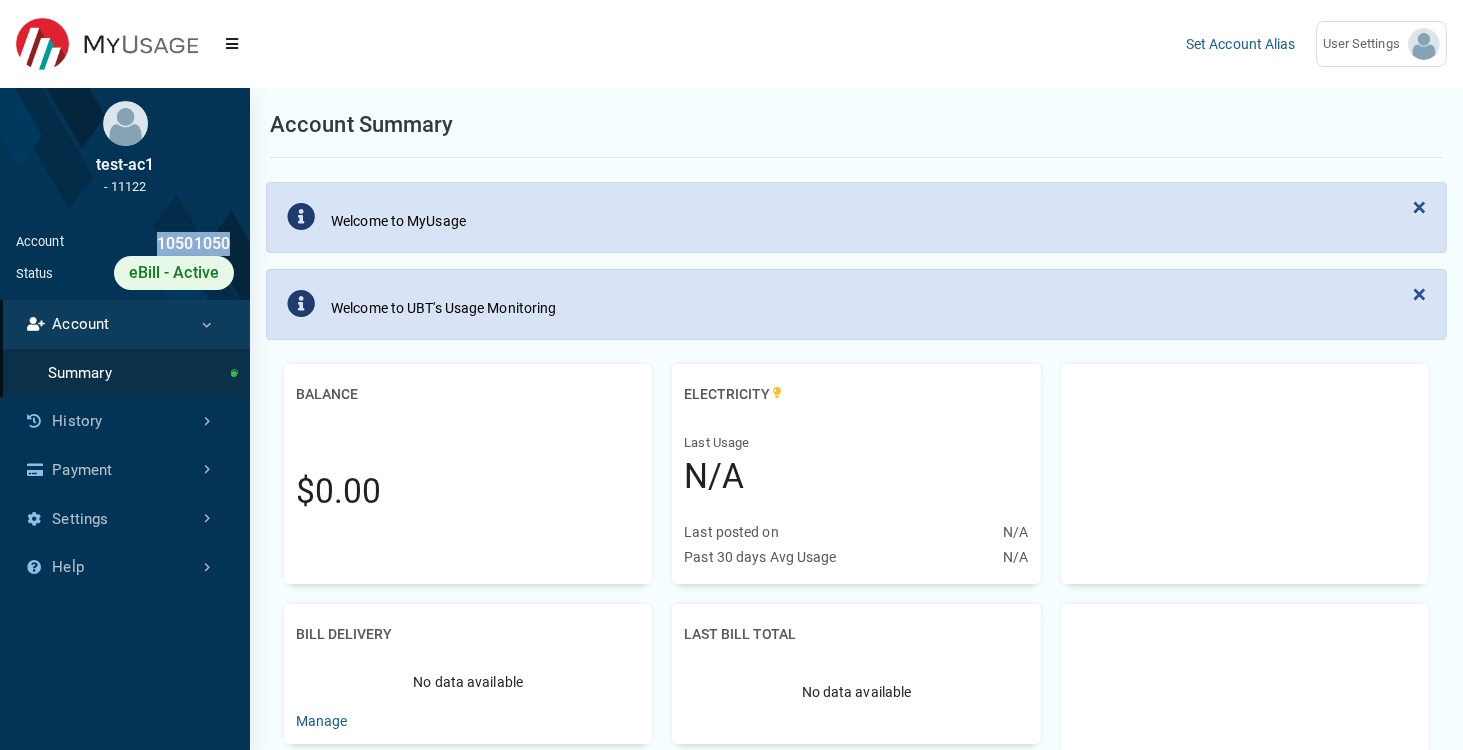 click on "[NUMBER]" at bounding box center (149, 244) 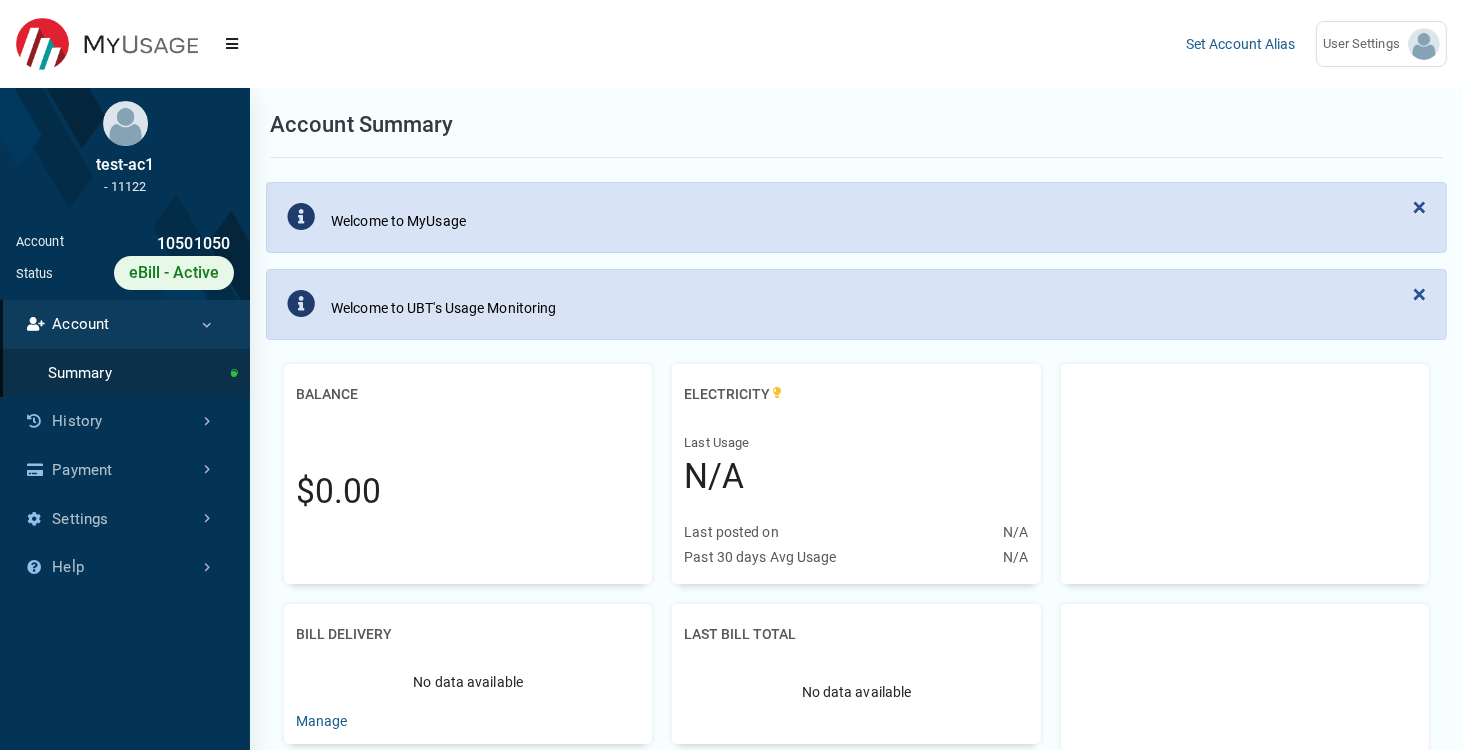 click on "Account Summary" at bounding box center [856, 125] 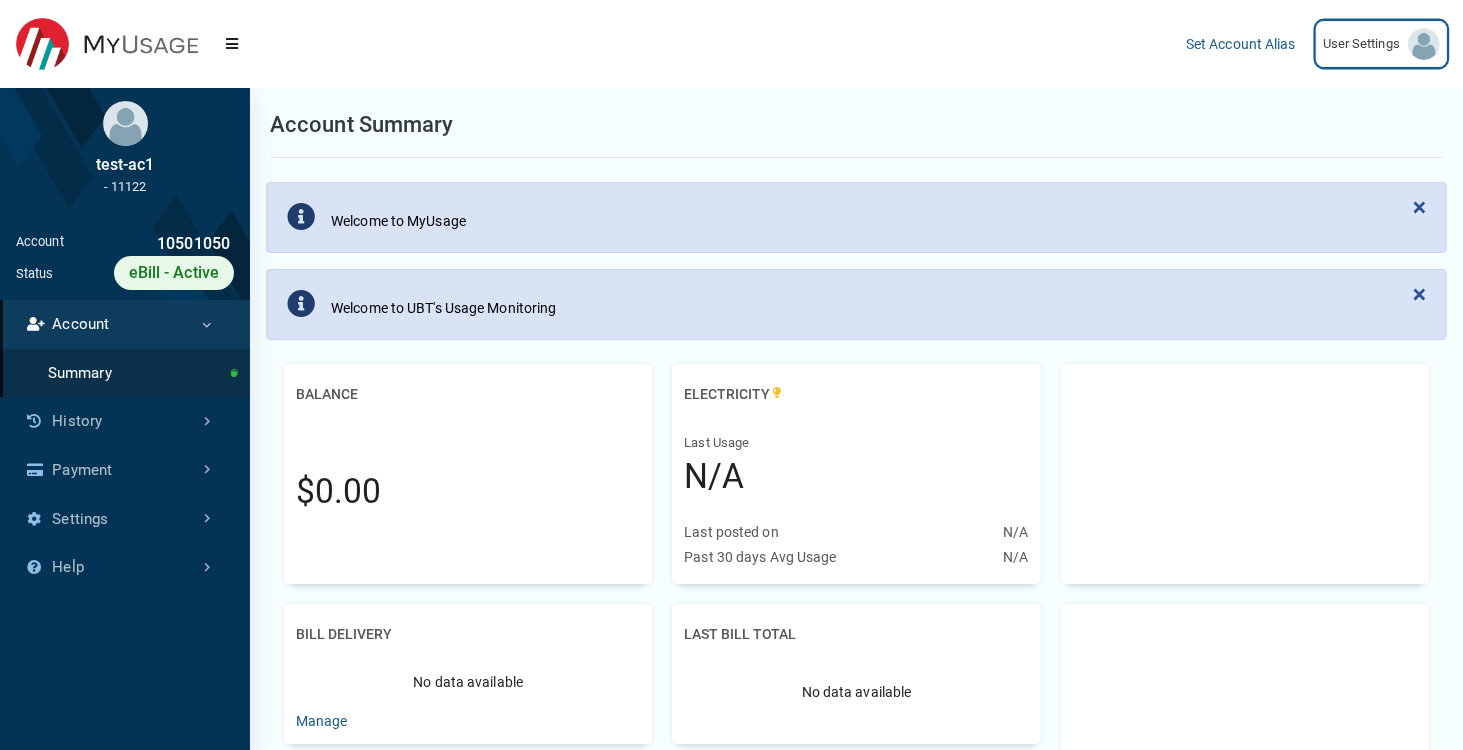 click on "User Settings" at bounding box center [1365, 44] 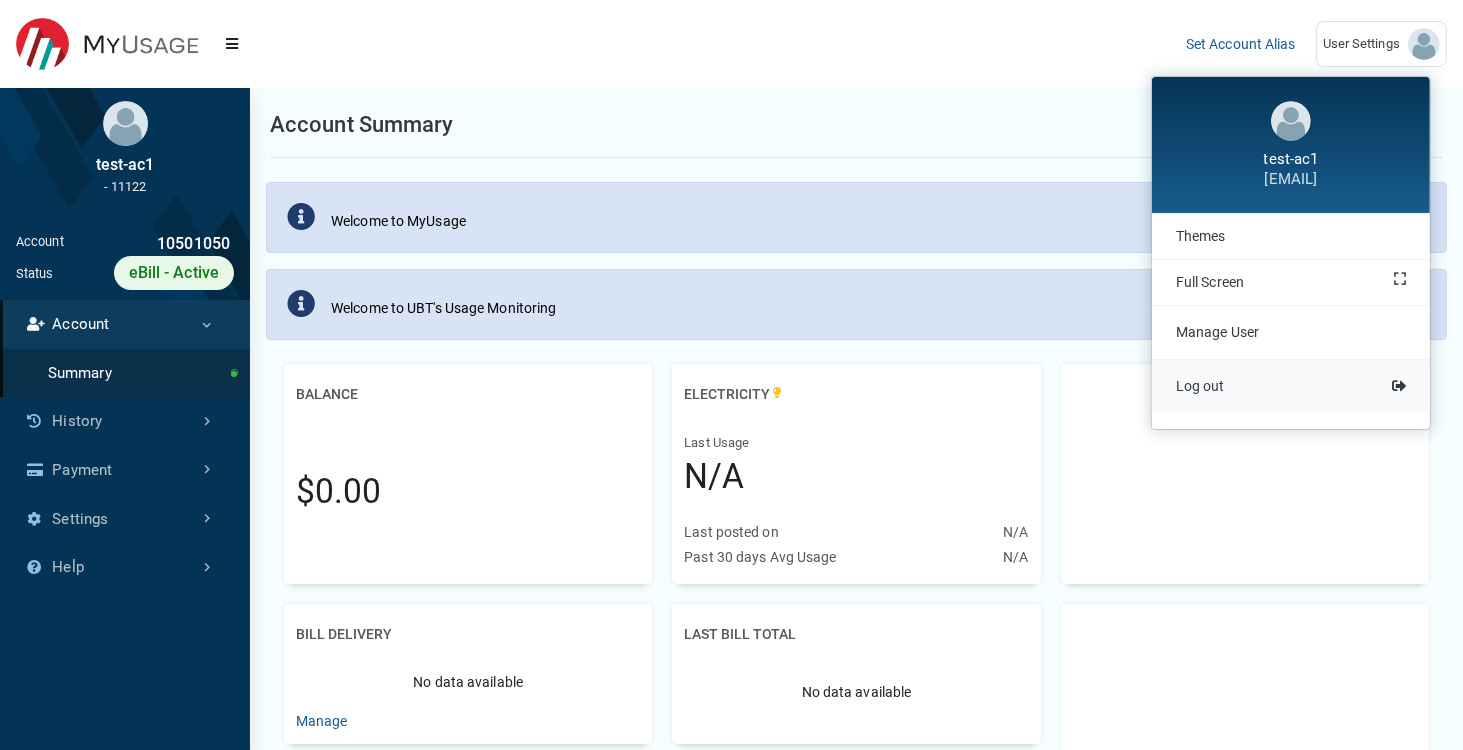 click on "Log out" at bounding box center [1291, 386] 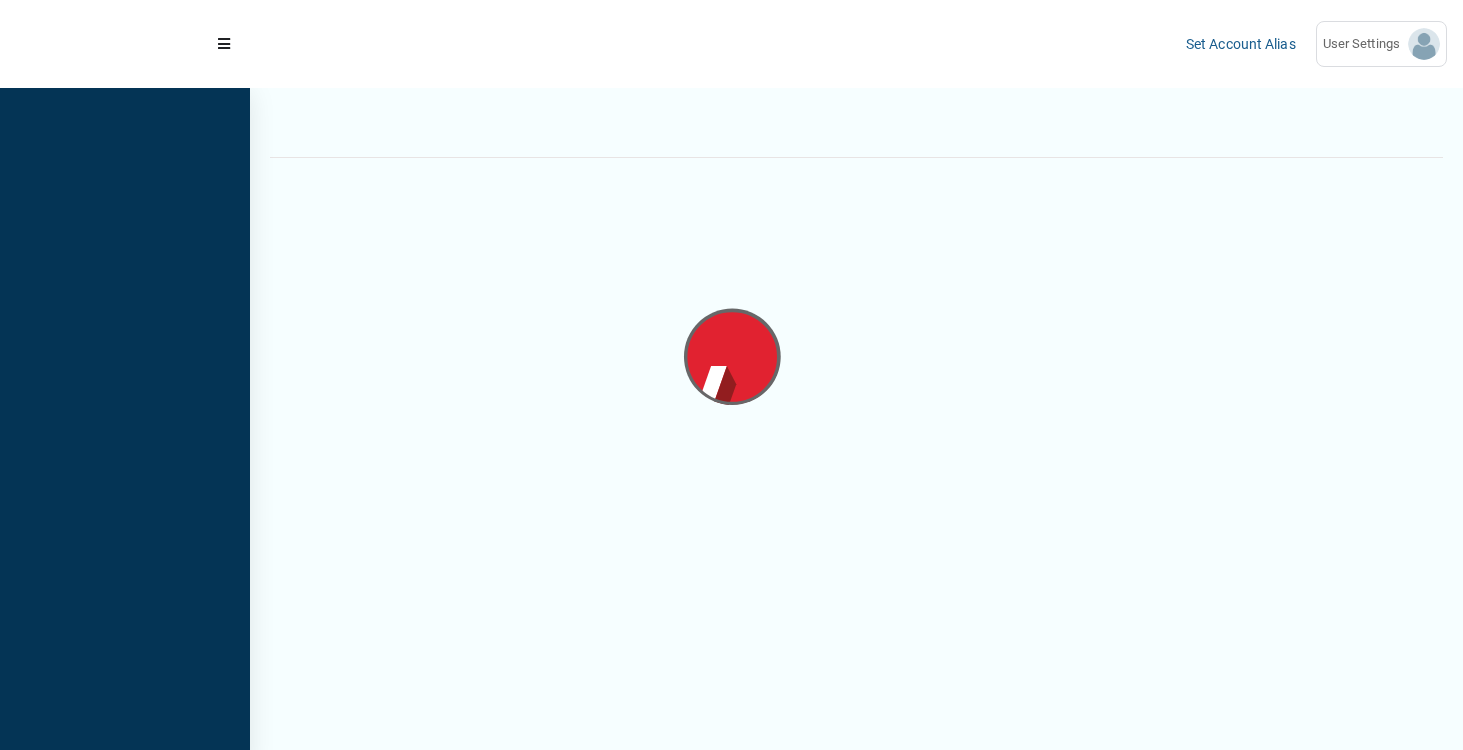 scroll, scrollTop: 0, scrollLeft: 0, axis: both 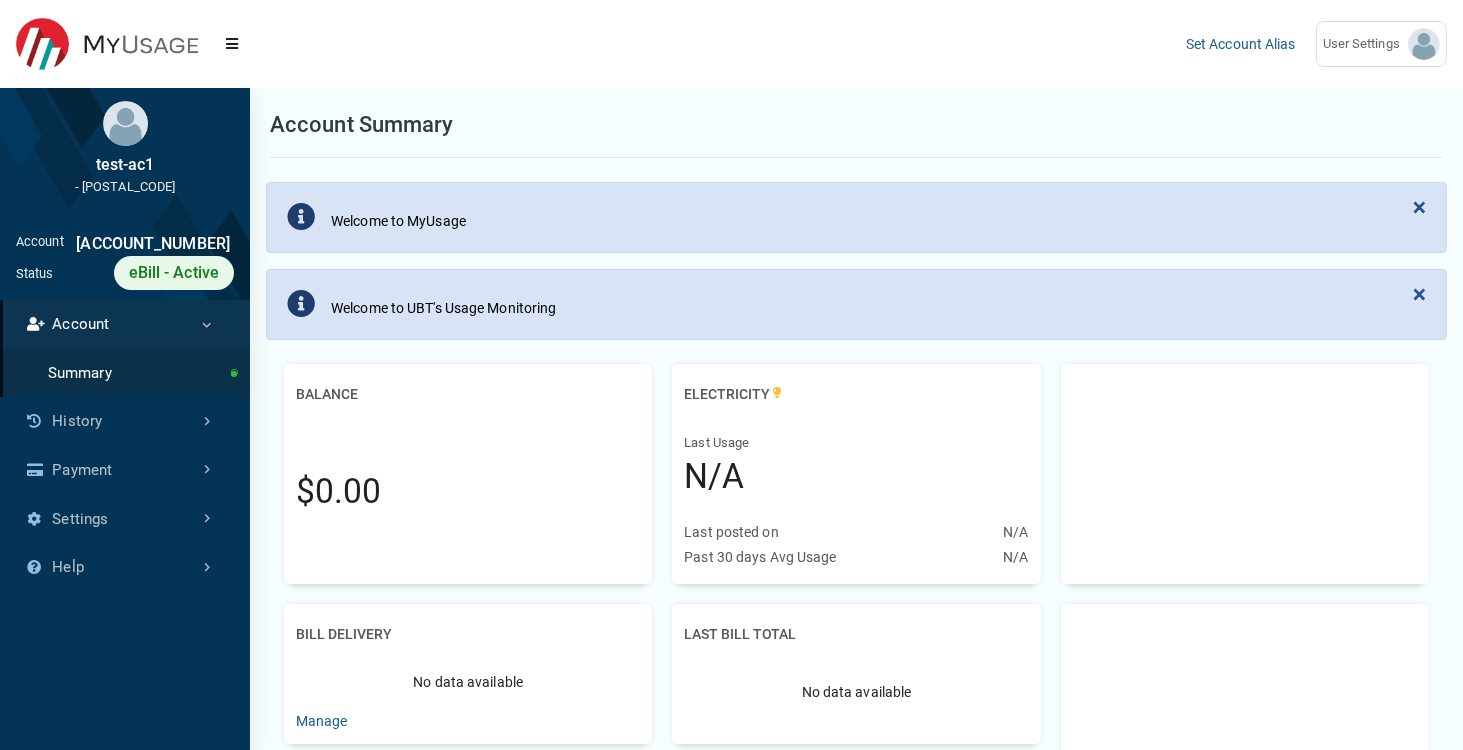 click on "Account" at bounding box center [125, 324] 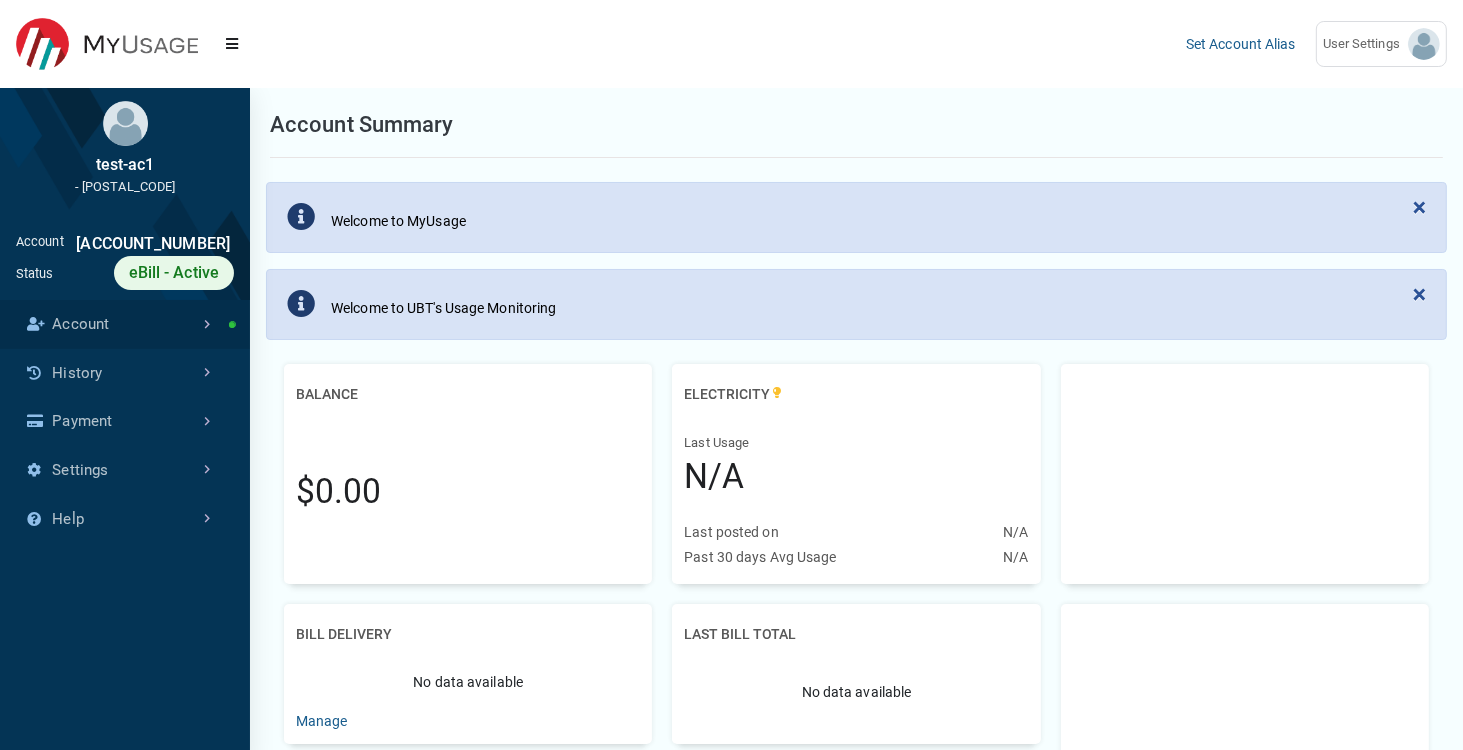 click on "Account" at bounding box center [125, 324] 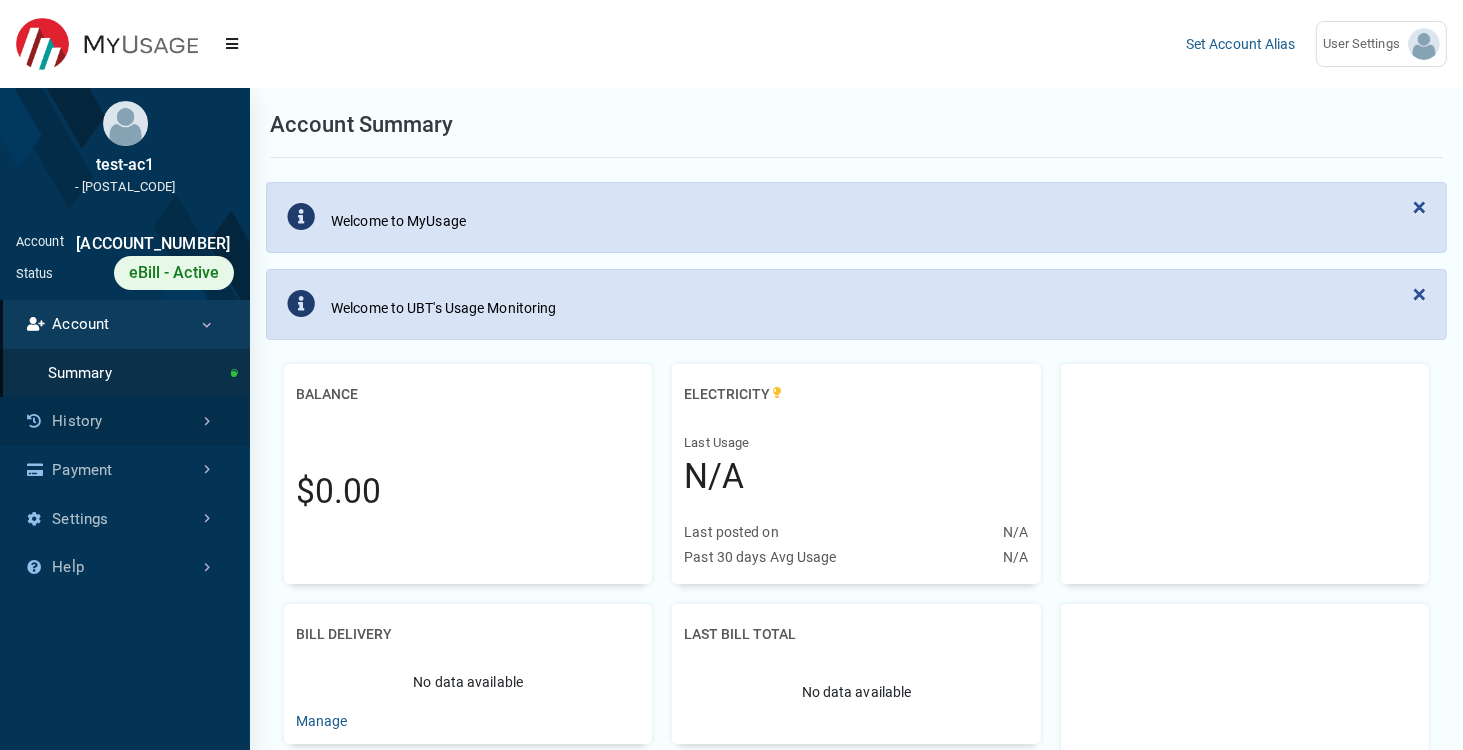 click on "History" at bounding box center [125, 421] 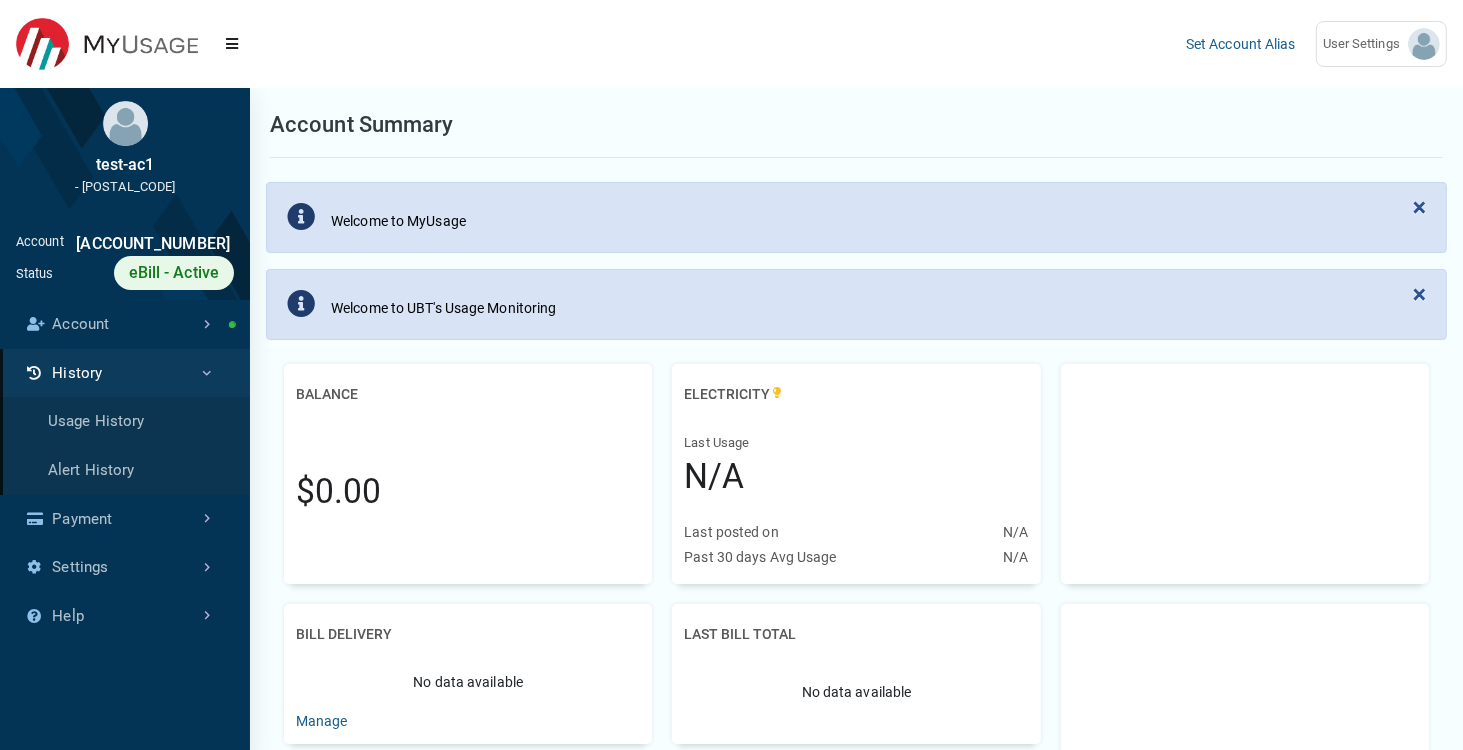 click on "test-ac1
- 11122" at bounding box center (125, 148) 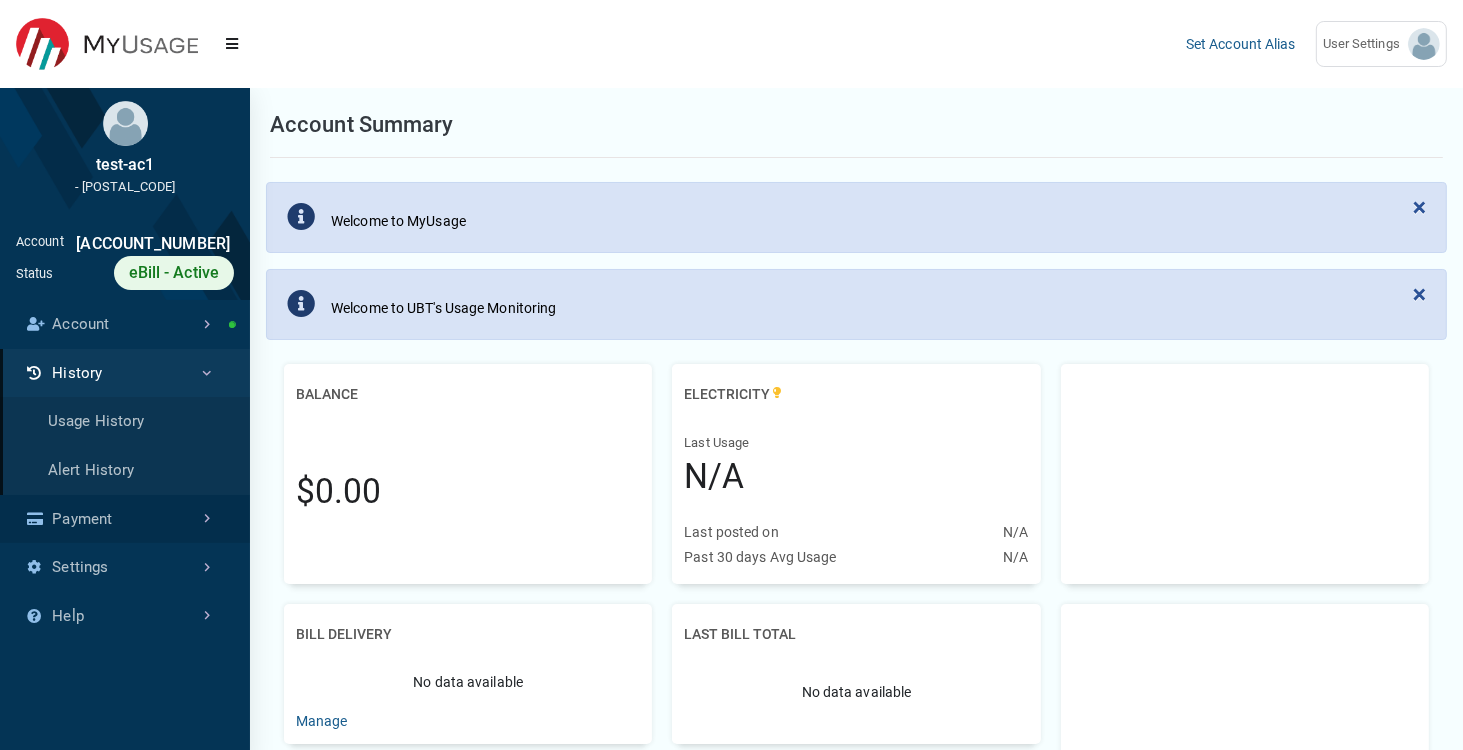 click on "Payment" at bounding box center (125, 519) 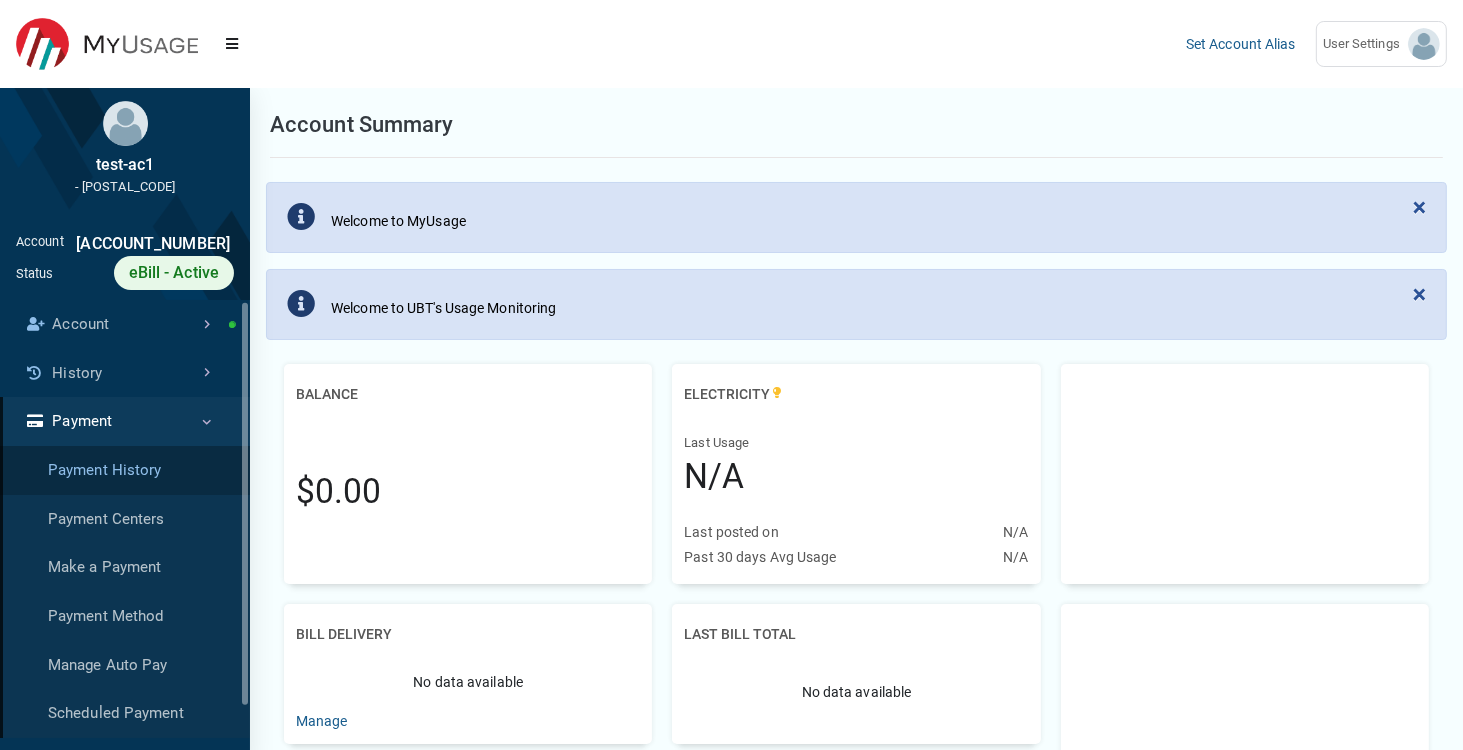 scroll, scrollTop: 68, scrollLeft: 0, axis: vertical 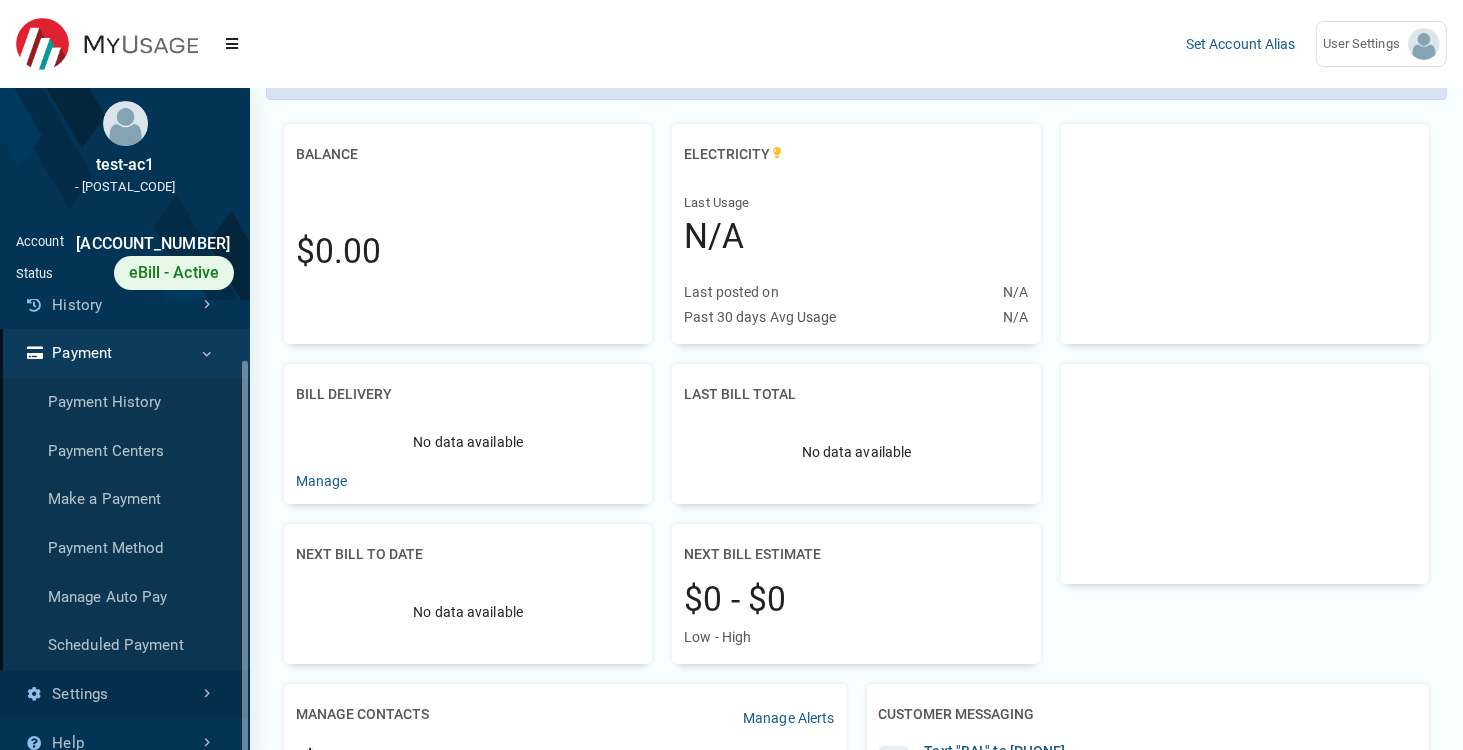 click on "Settings" at bounding box center (125, 694) 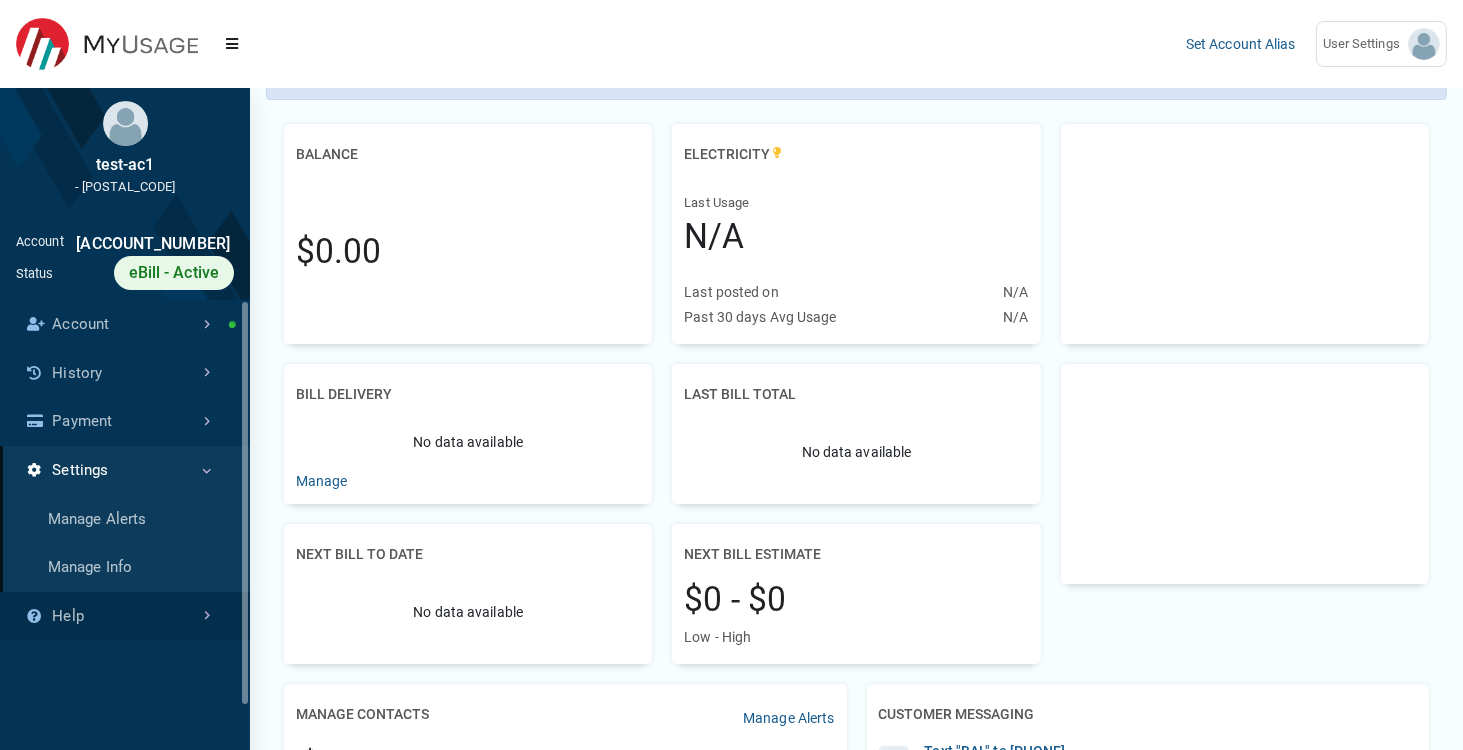 scroll, scrollTop: 0, scrollLeft: 0, axis: both 